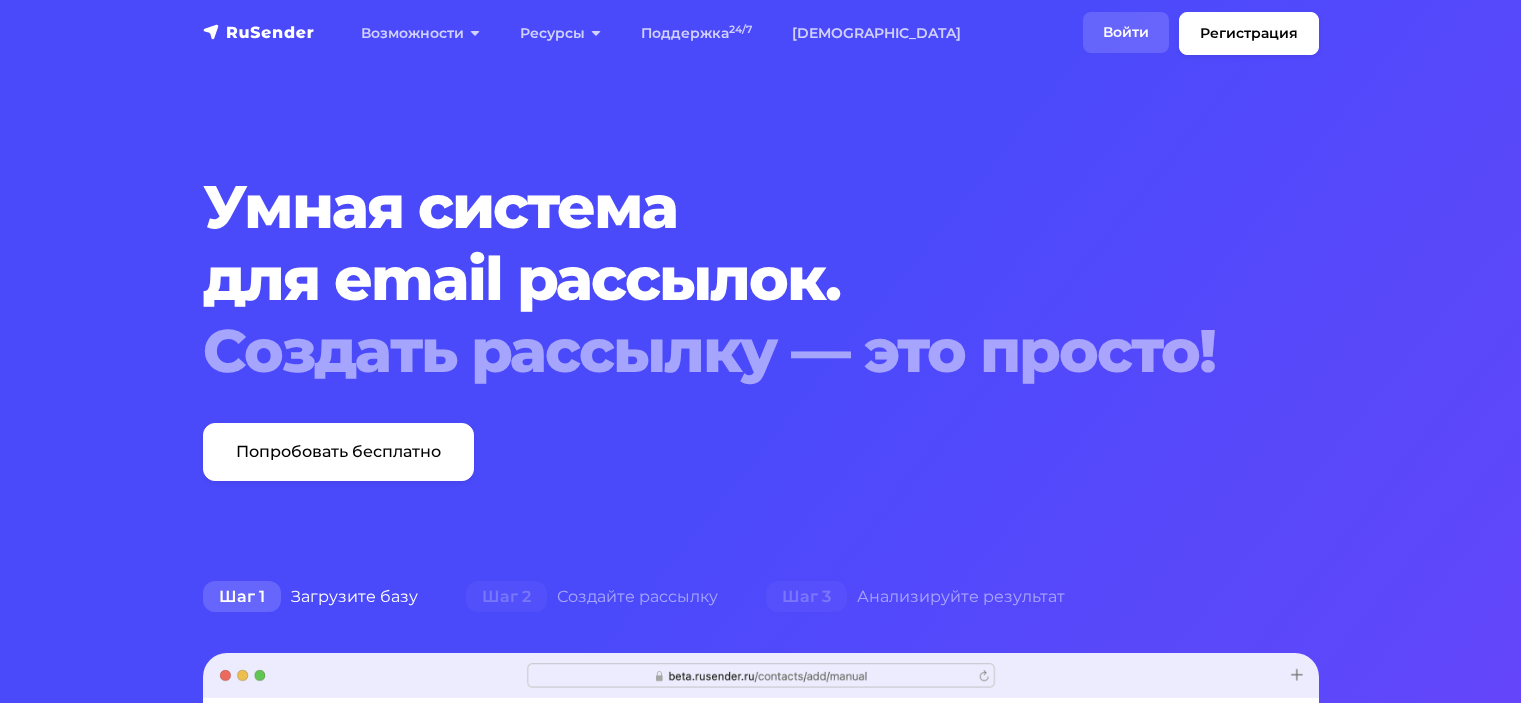 scroll, scrollTop: 0, scrollLeft: 0, axis: both 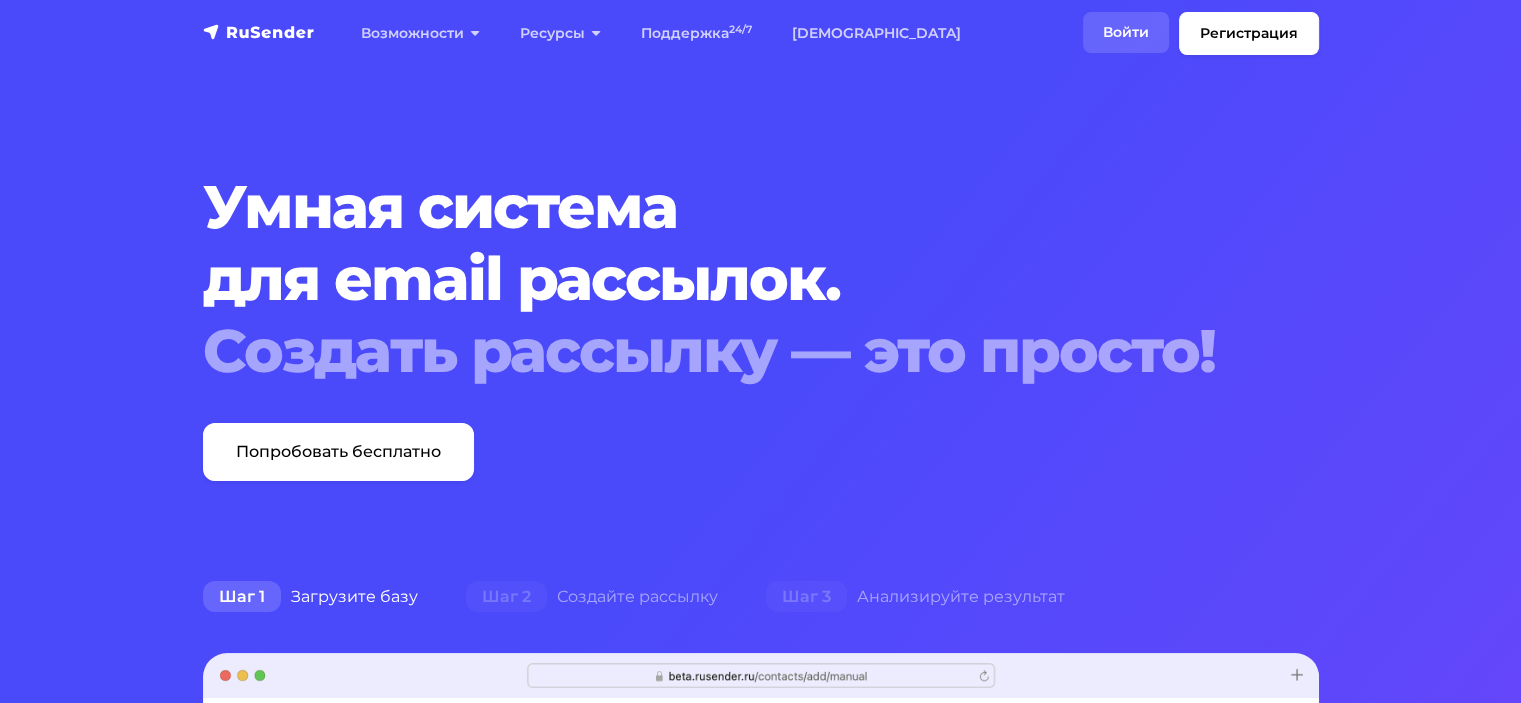 click on "Войти" at bounding box center (1126, 32) 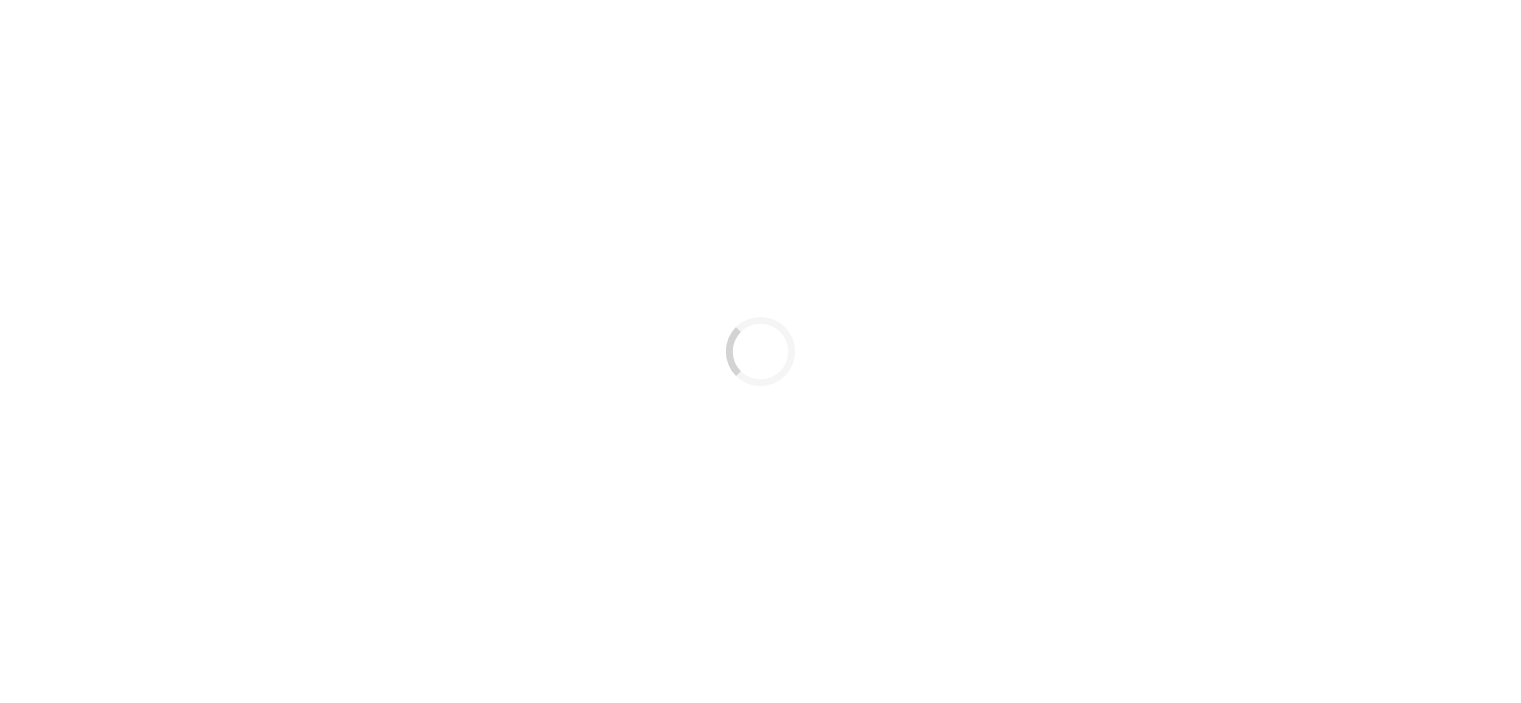 scroll, scrollTop: 0, scrollLeft: 0, axis: both 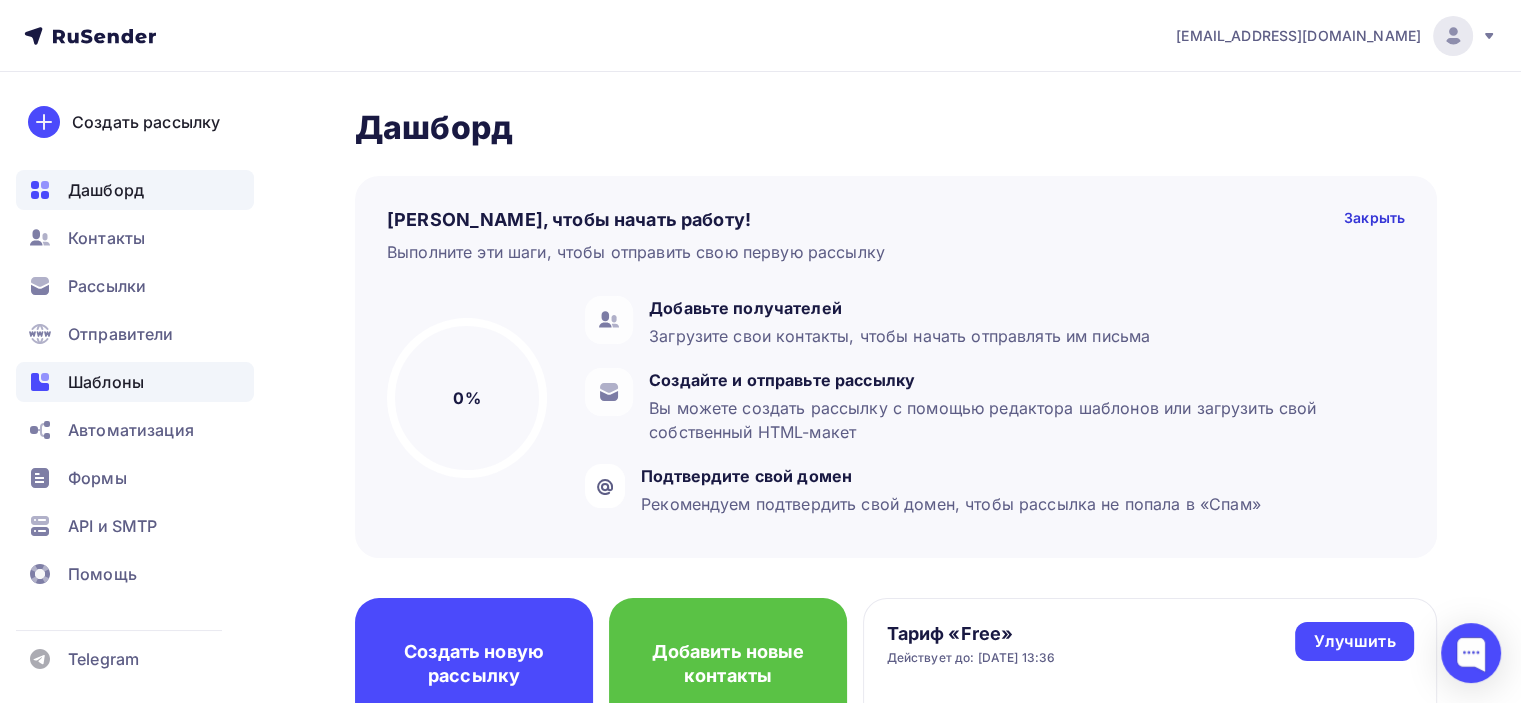 click on "Шаблоны" at bounding box center [106, 382] 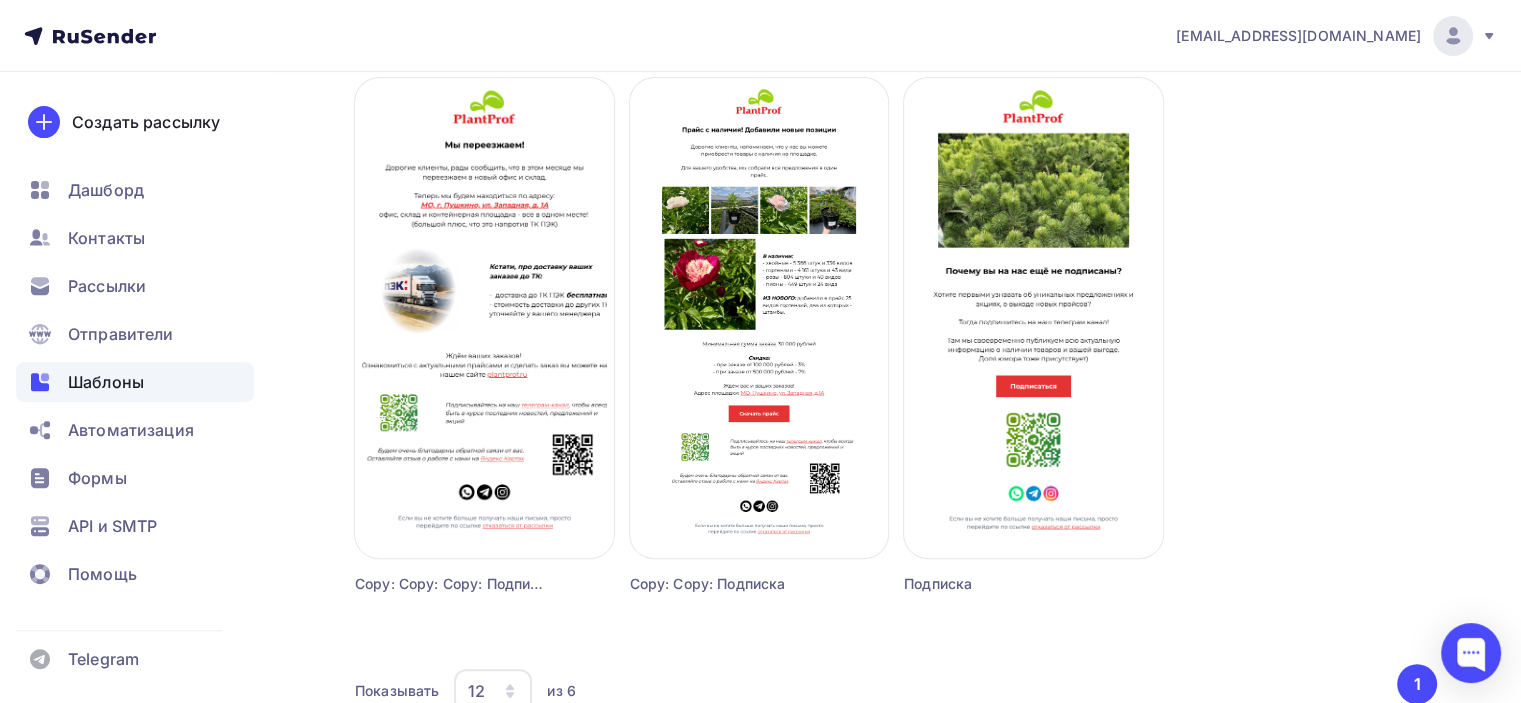 scroll, scrollTop: 840, scrollLeft: 0, axis: vertical 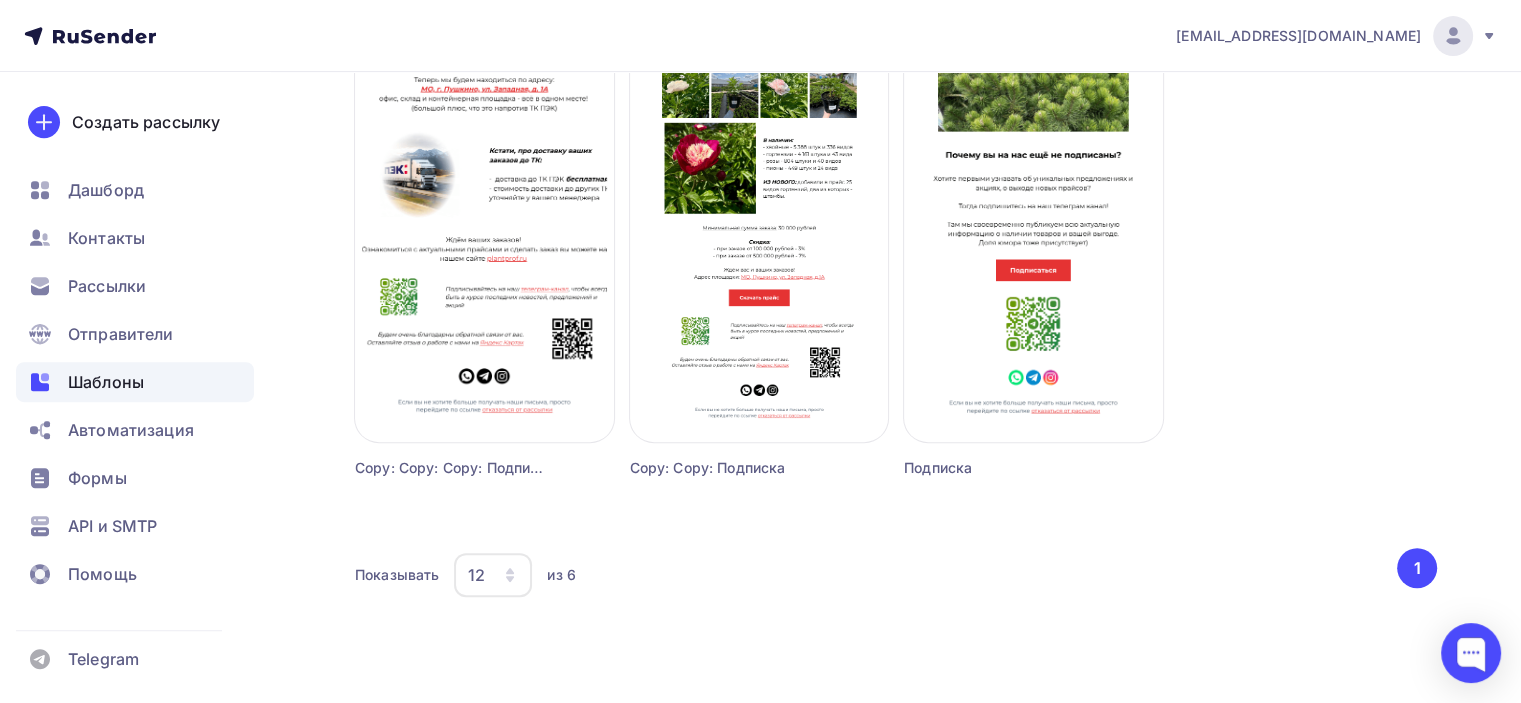 click on "1" at bounding box center (1417, 568) 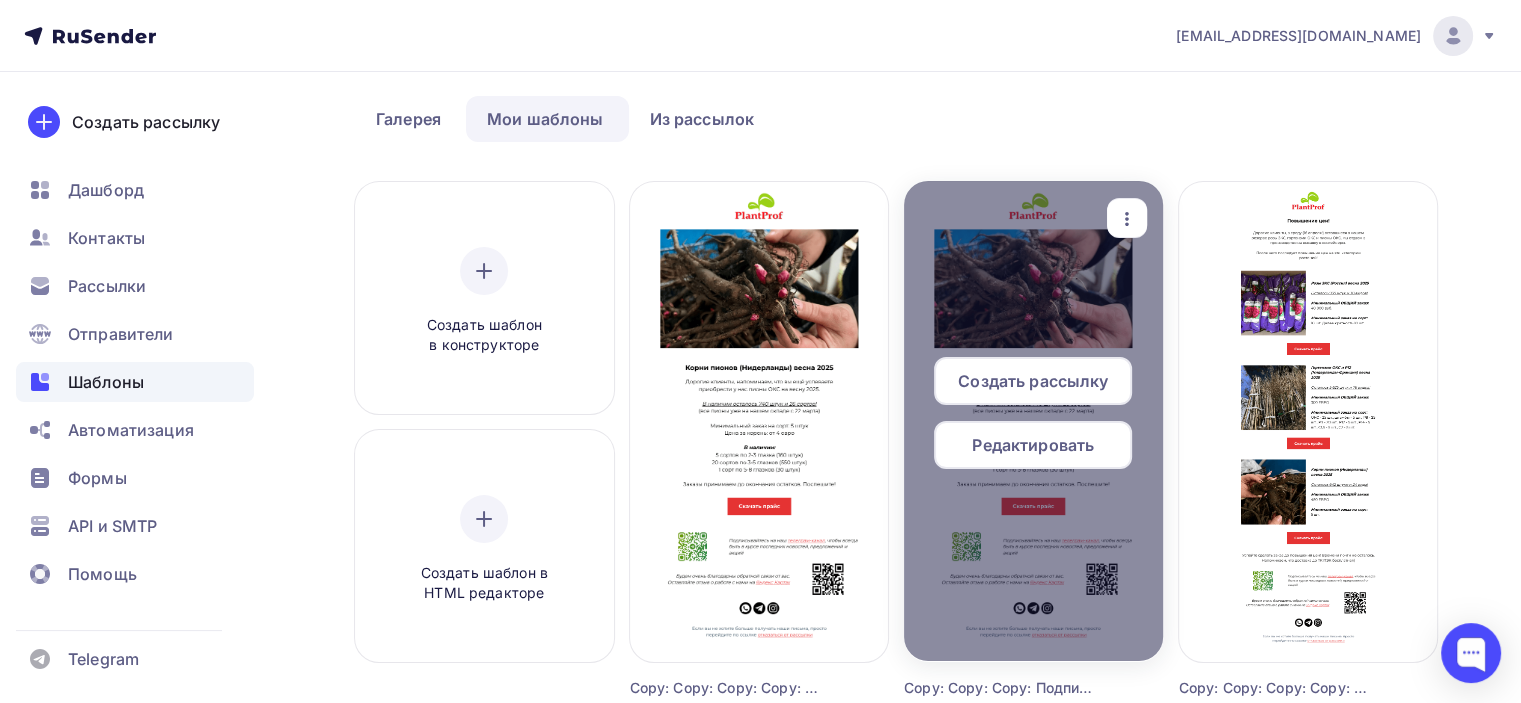 scroll, scrollTop: 0, scrollLeft: 0, axis: both 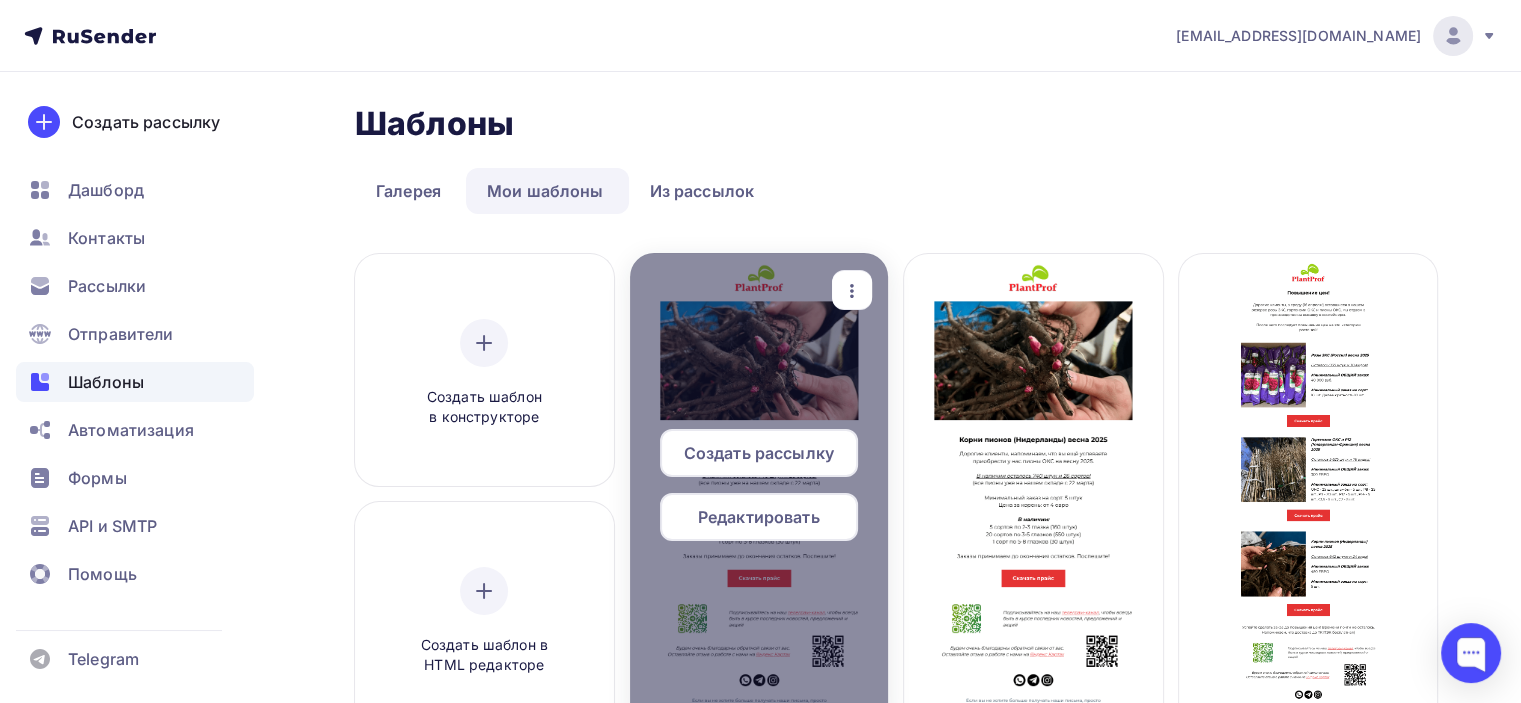 click on "Редактировать" at bounding box center [759, 517] 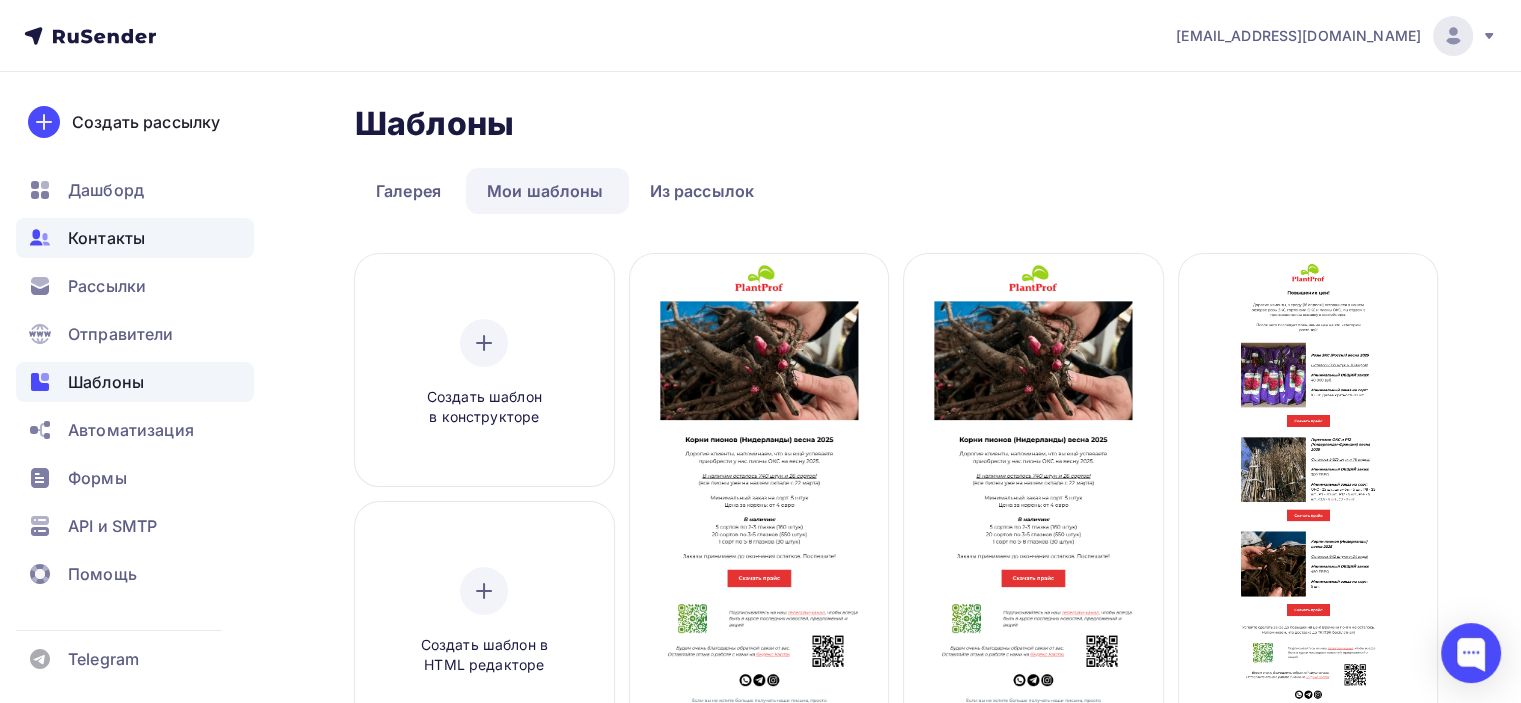 click on "Контакты" at bounding box center [106, 238] 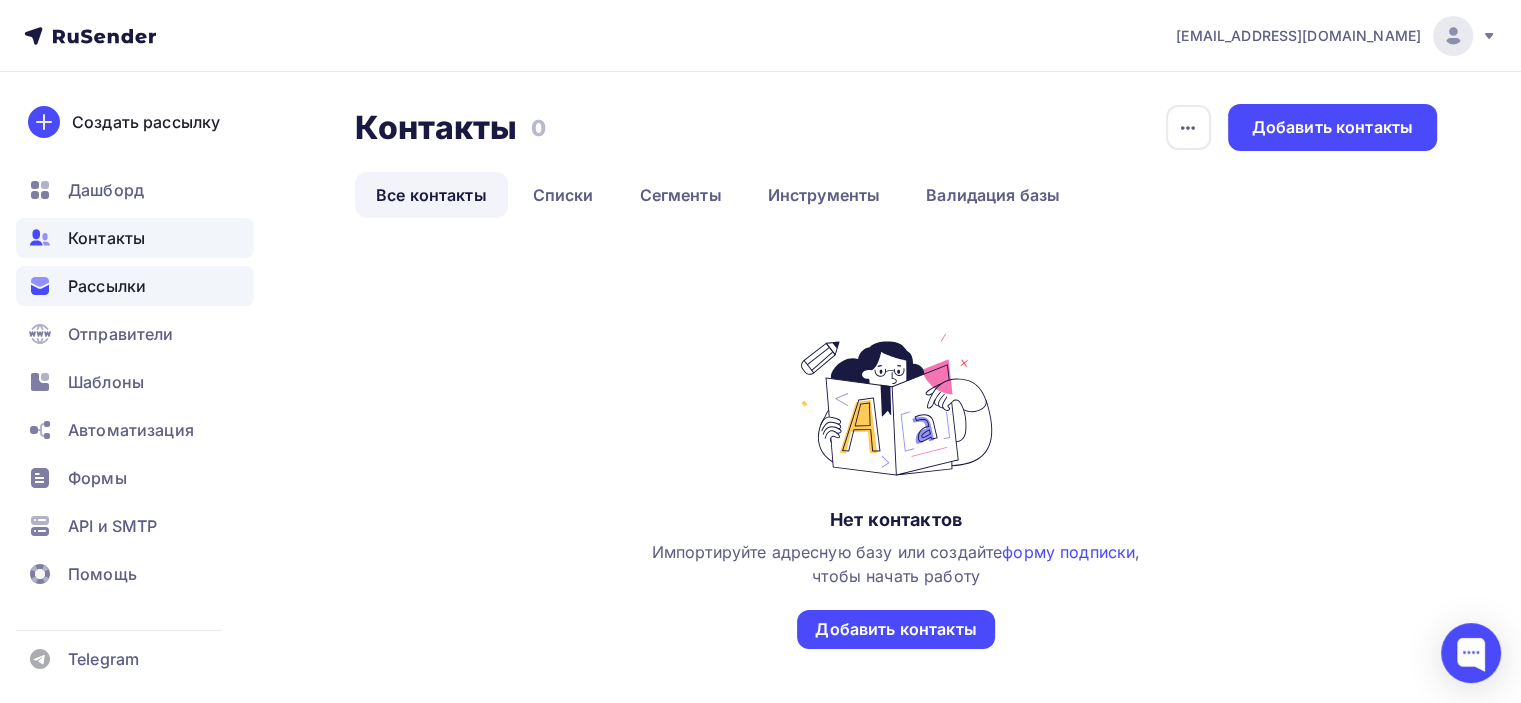 click on "Рассылки" at bounding box center (107, 286) 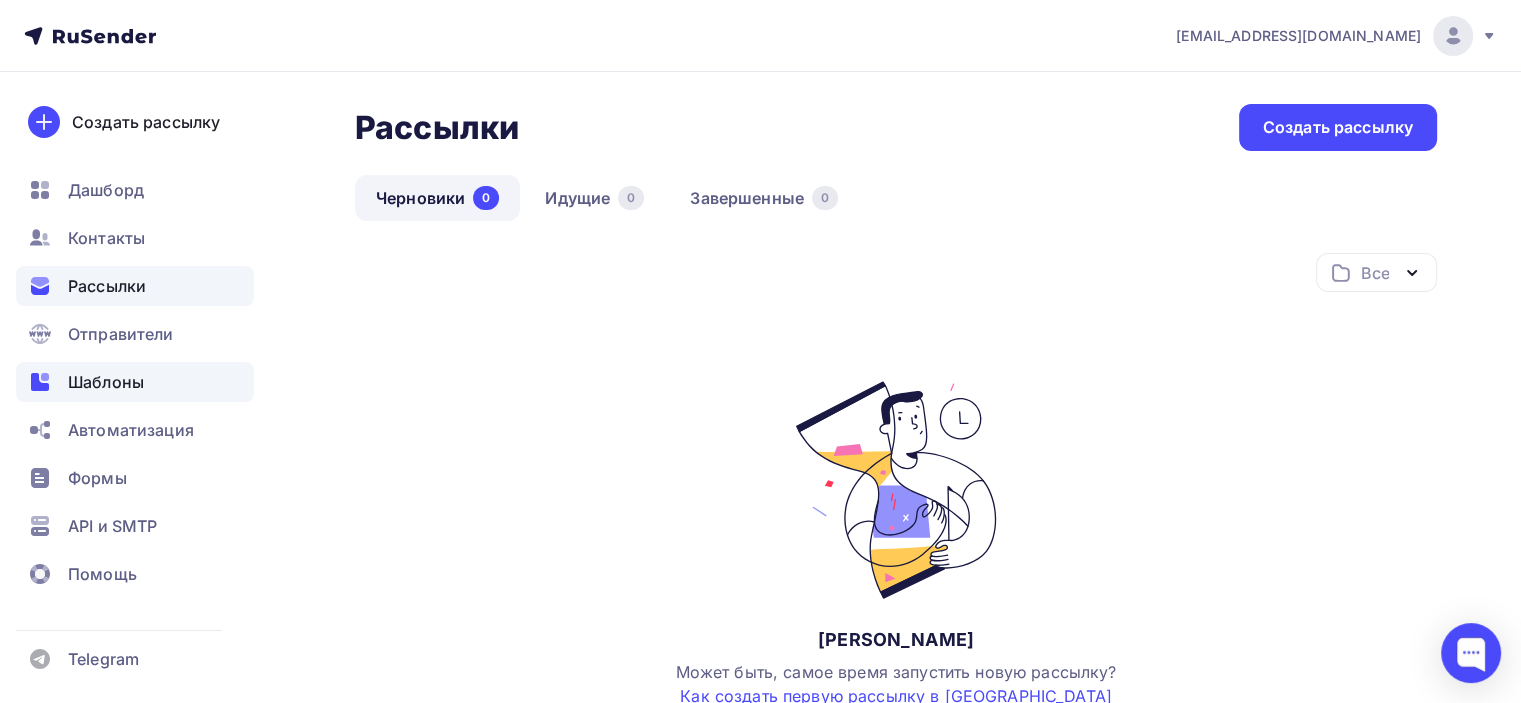 click on "Шаблоны" at bounding box center (106, 382) 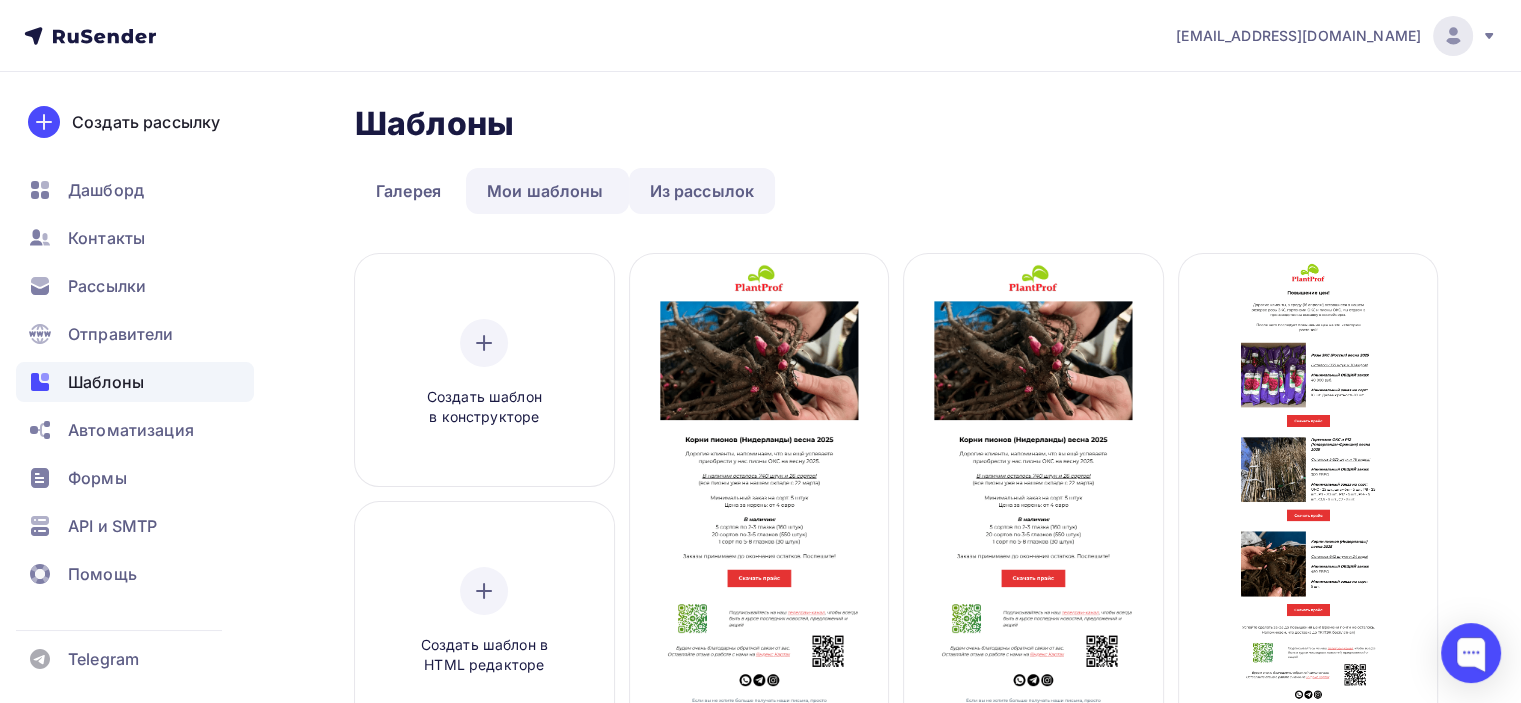 click on "Из рассылок" at bounding box center [702, 191] 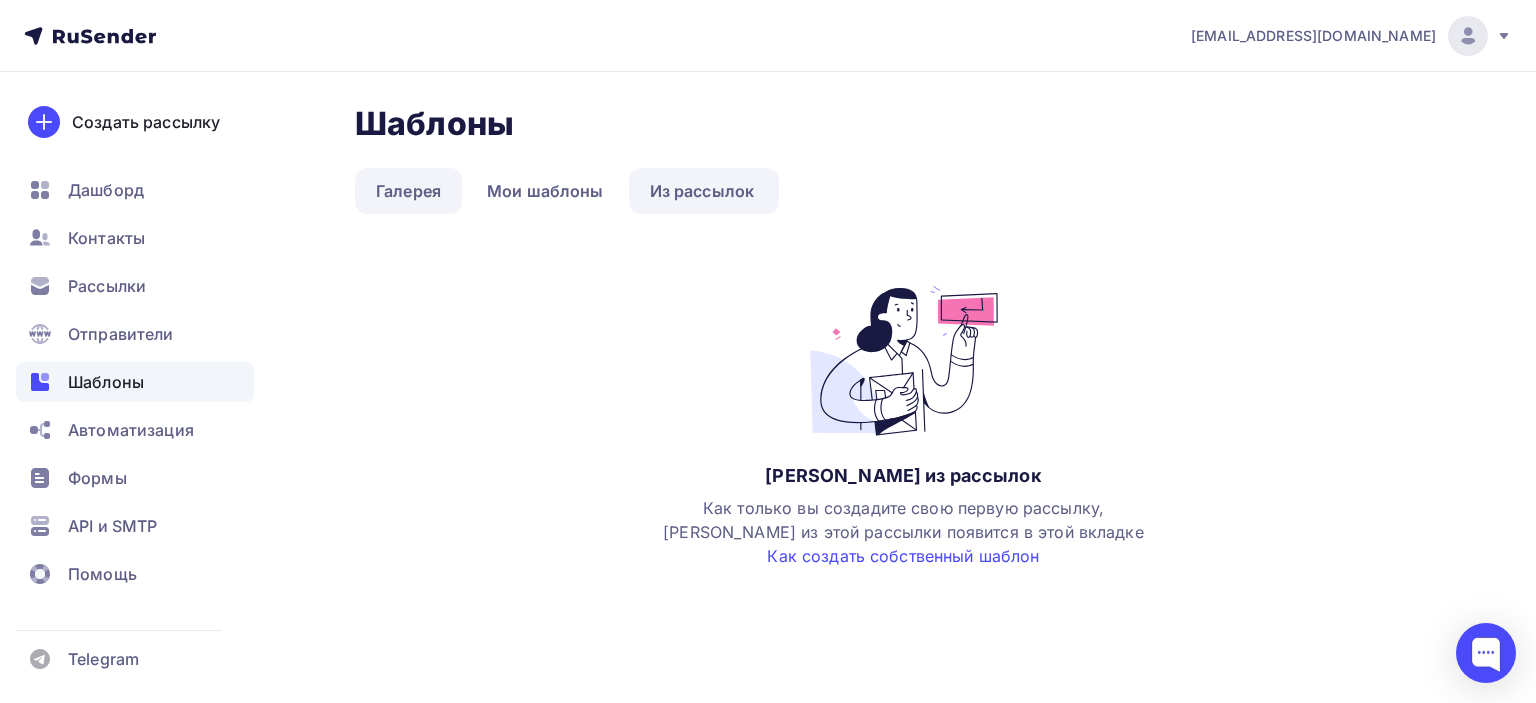 click on "Галерея" at bounding box center (408, 191) 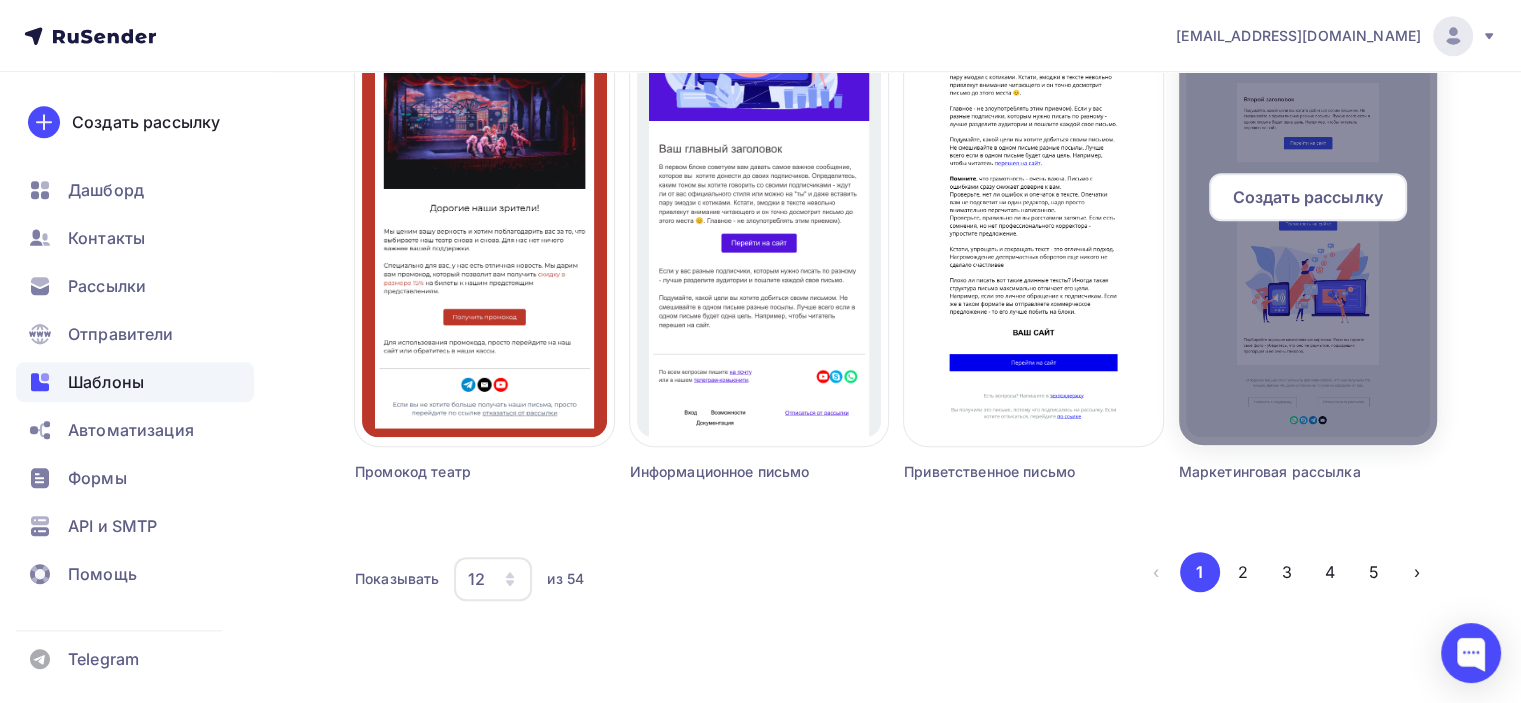 scroll, scrollTop: 1388, scrollLeft: 0, axis: vertical 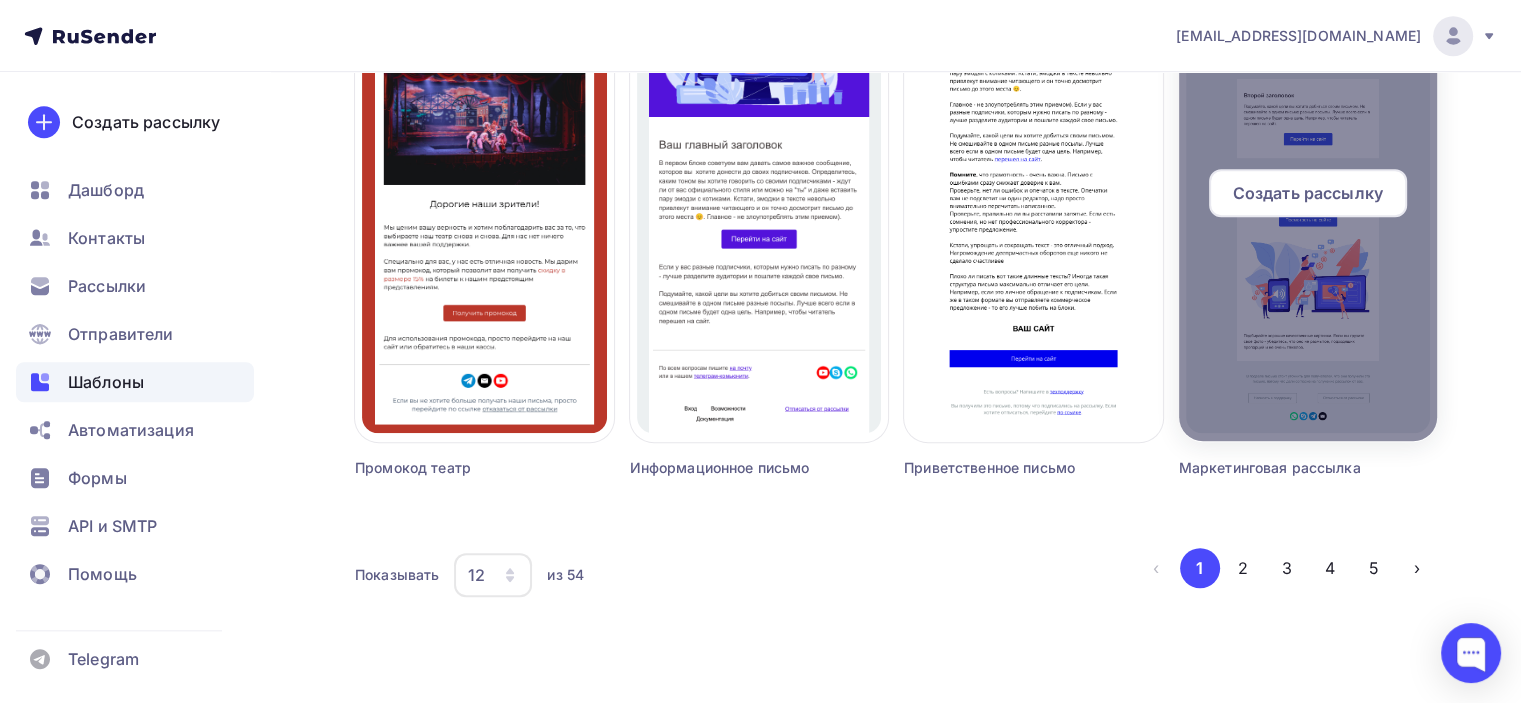 click at bounding box center [1308, 201] 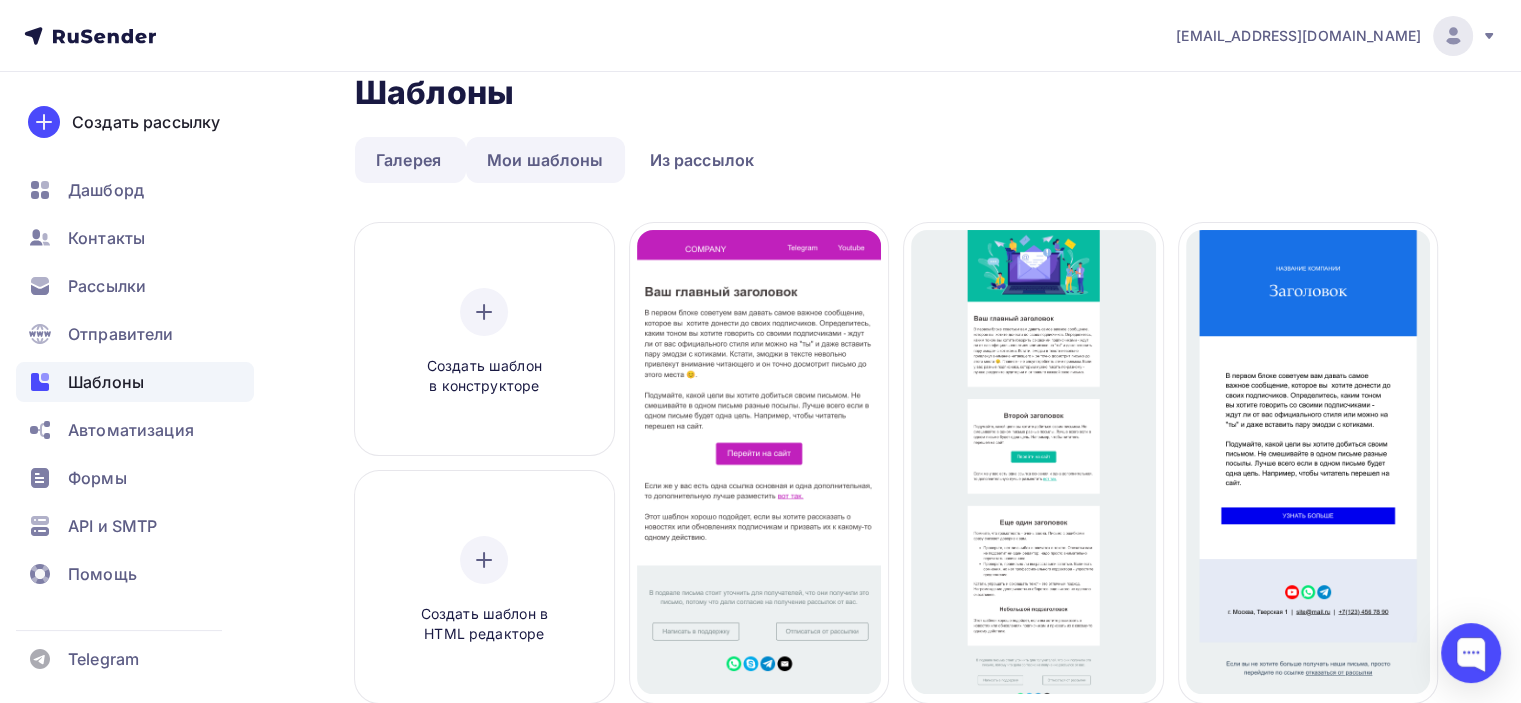 scroll, scrollTop: 0, scrollLeft: 0, axis: both 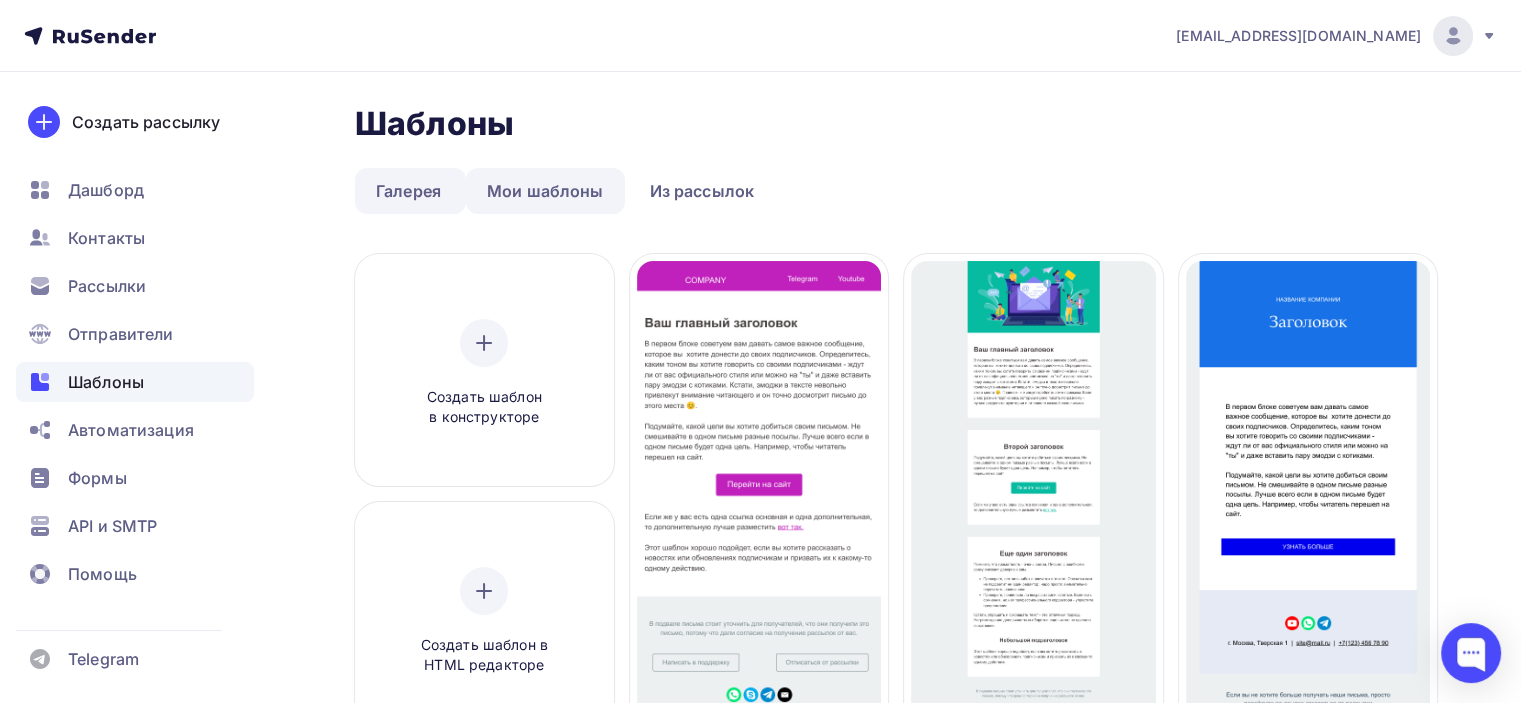 click on "Мои шаблоны" at bounding box center (545, 191) 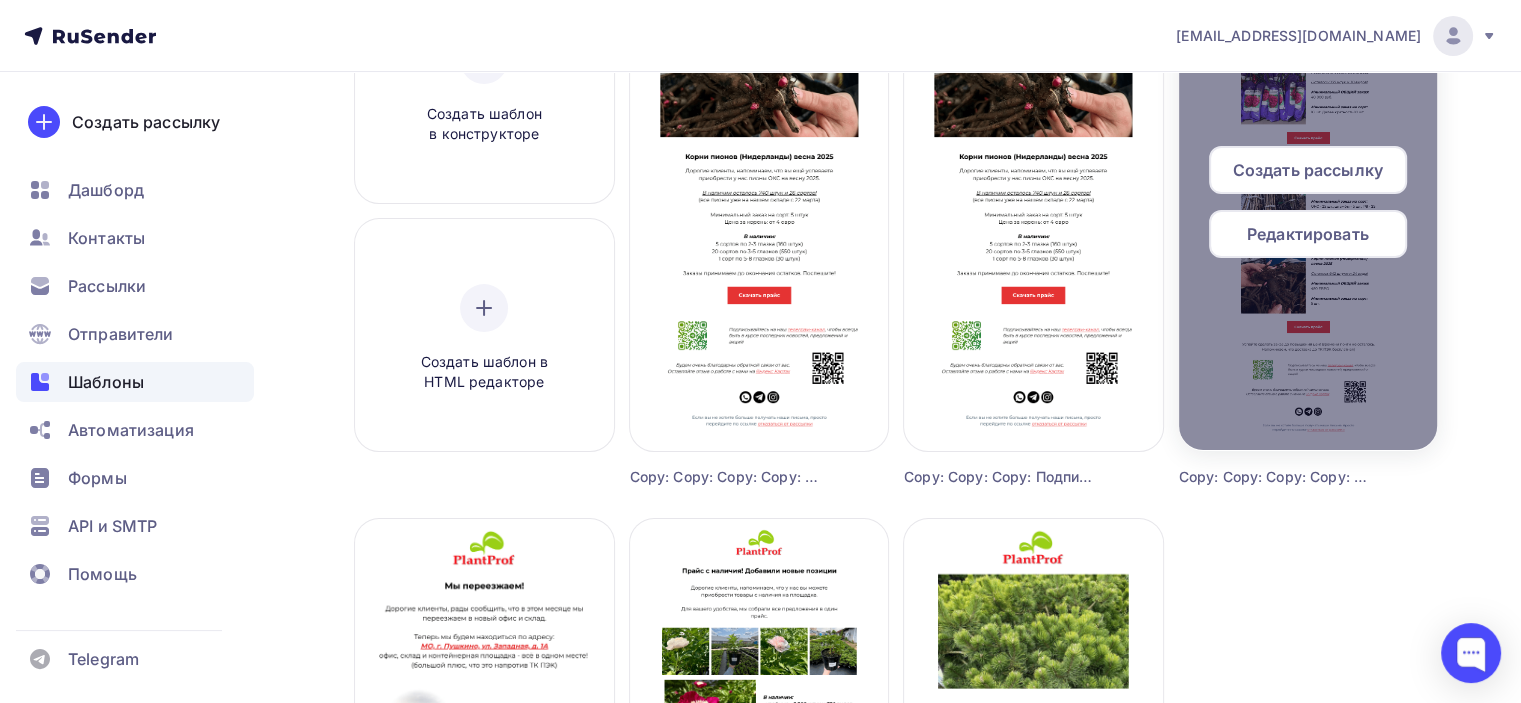 scroll, scrollTop: 40, scrollLeft: 0, axis: vertical 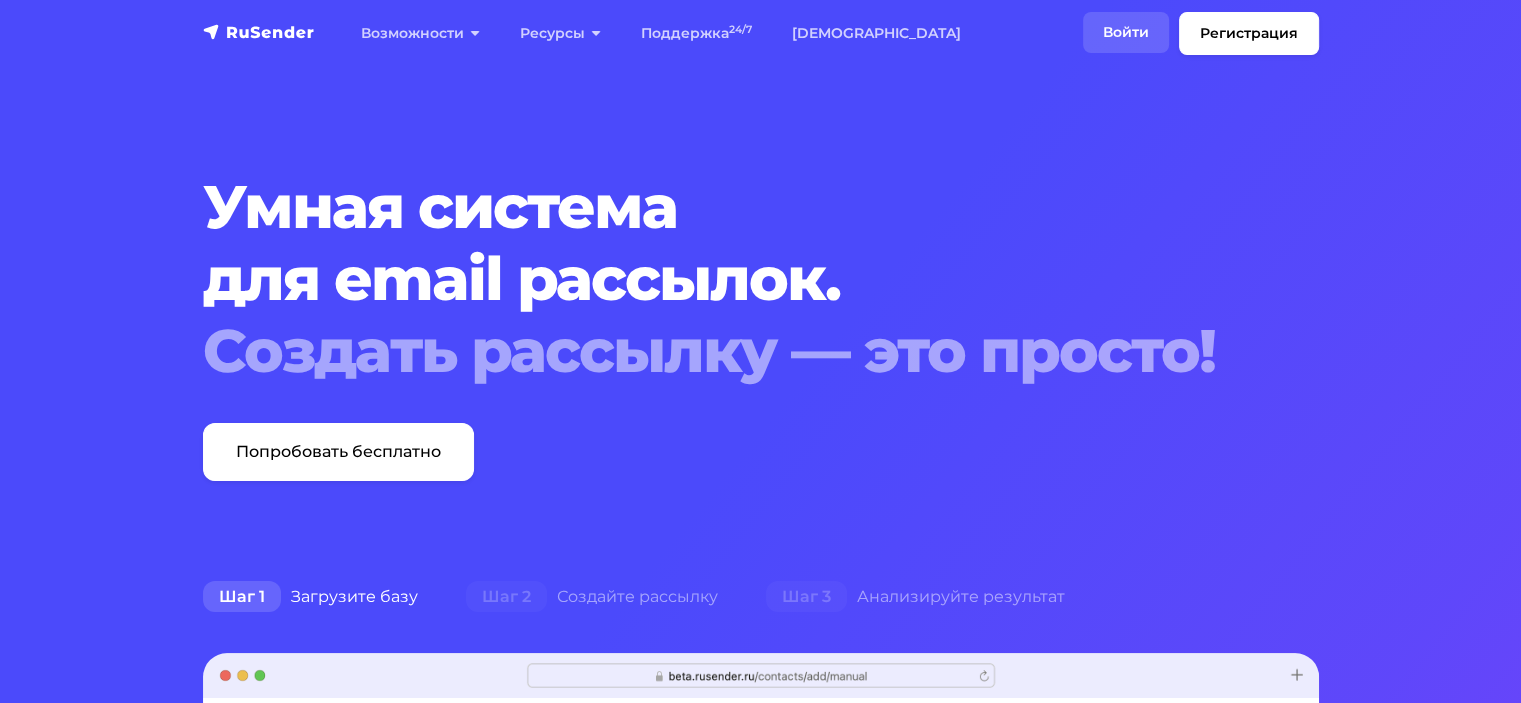 click on "Войти" at bounding box center [1126, 32] 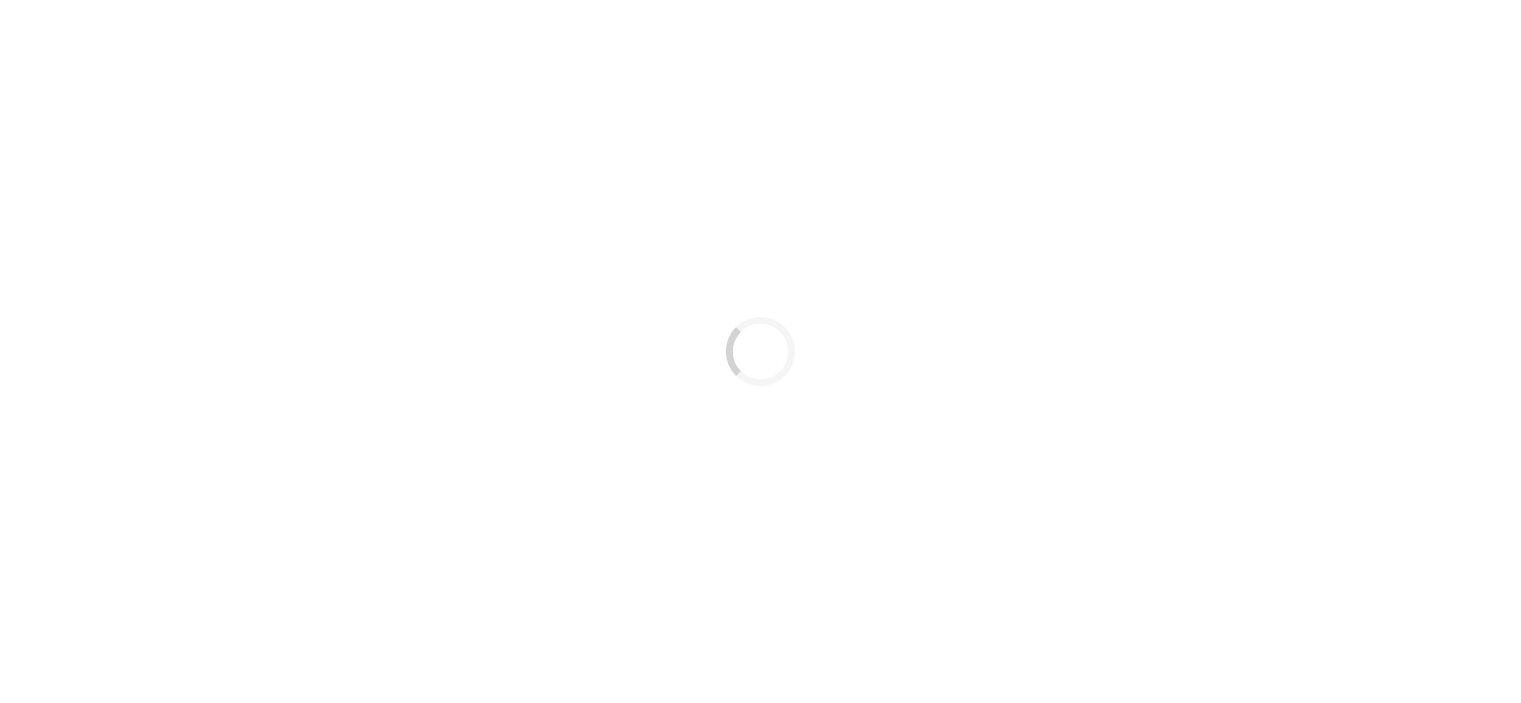 scroll, scrollTop: 0, scrollLeft: 0, axis: both 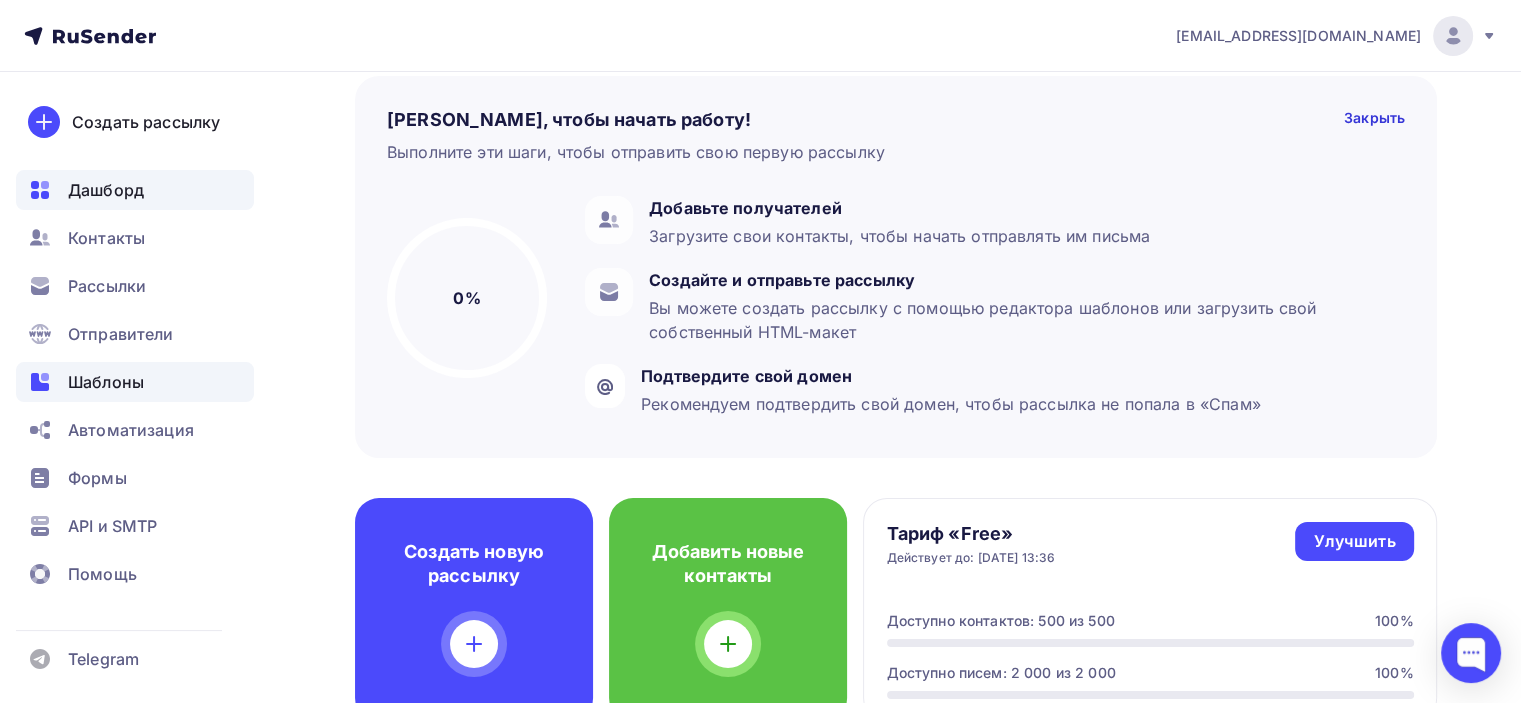 click on "Шаблоны" at bounding box center (106, 382) 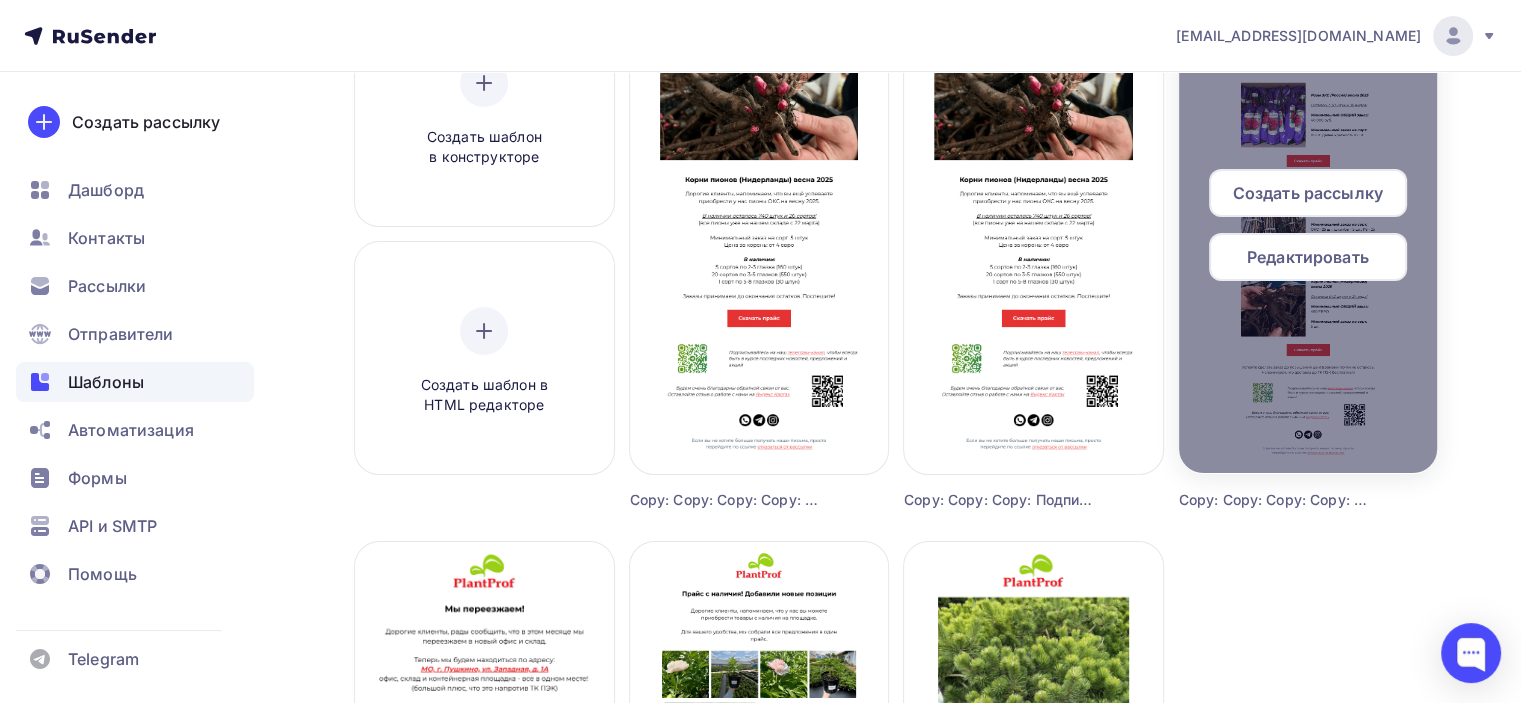scroll, scrollTop: 0, scrollLeft: 0, axis: both 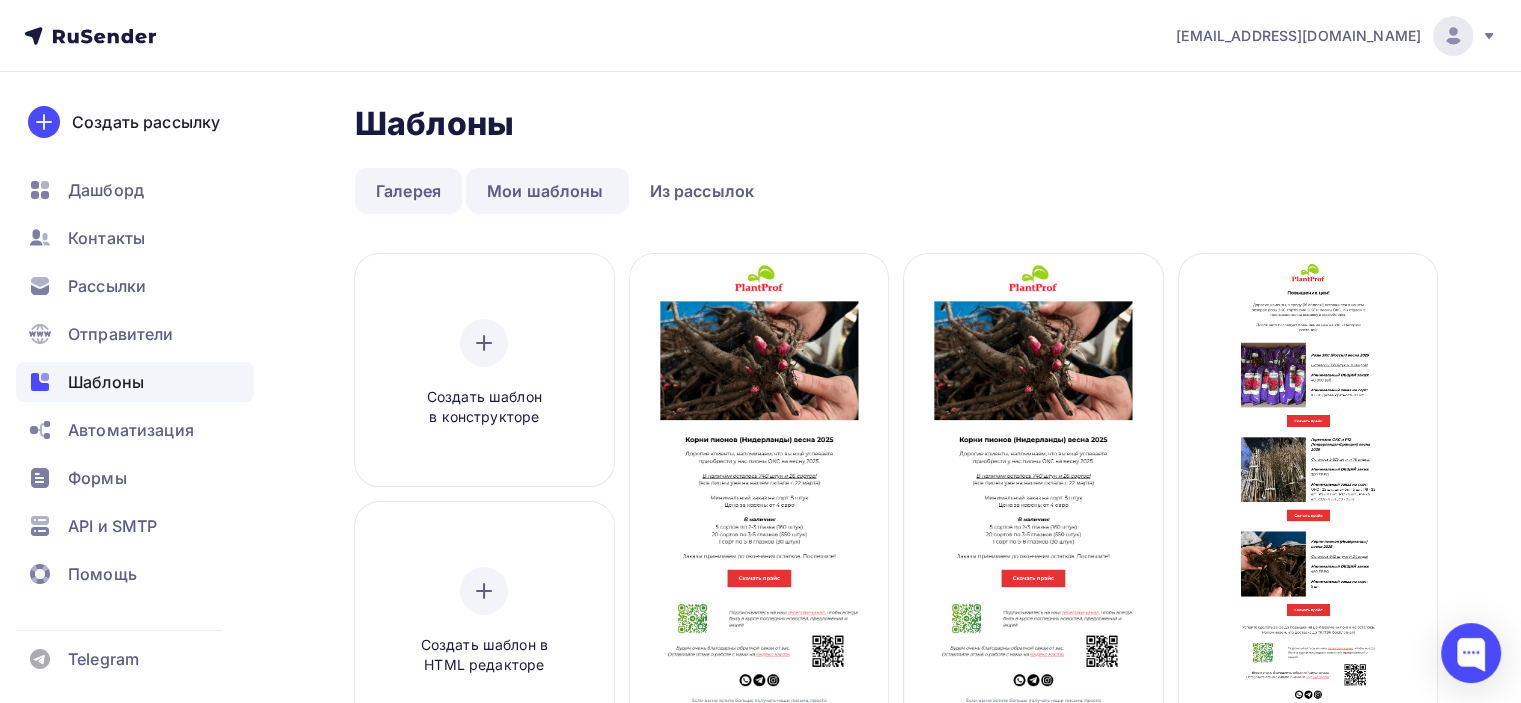 click on "Галерея" at bounding box center (408, 191) 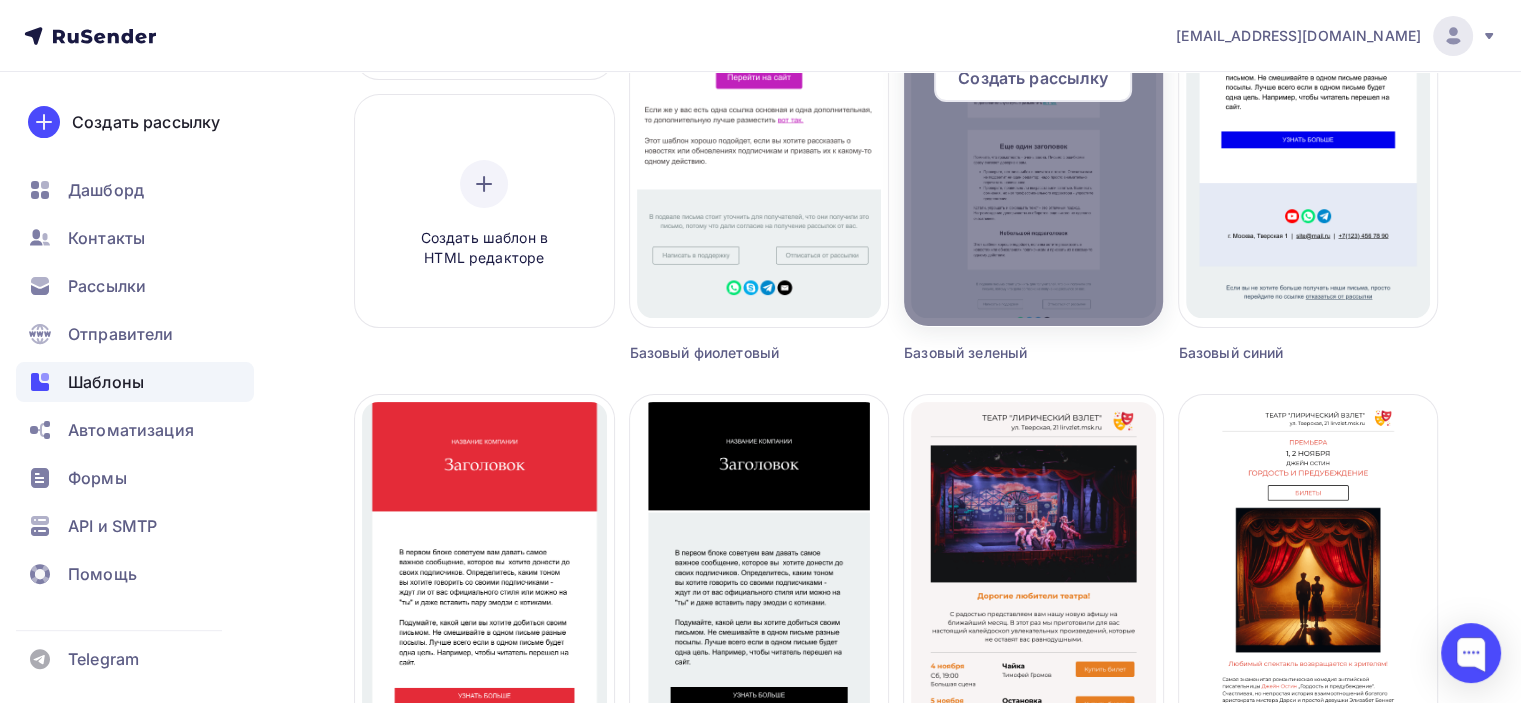 scroll, scrollTop: 200, scrollLeft: 0, axis: vertical 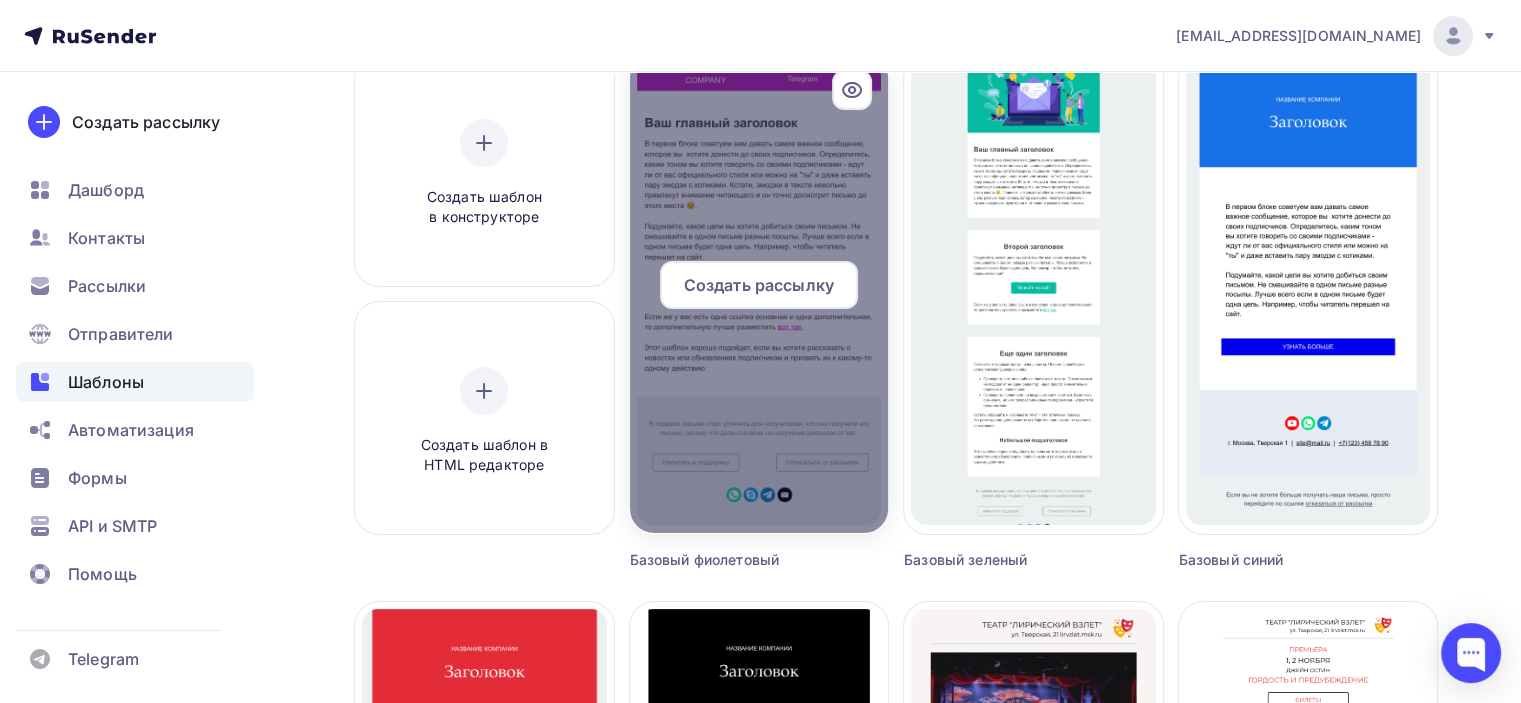 click on "Создать рассылку" at bounding box center (759, 285) 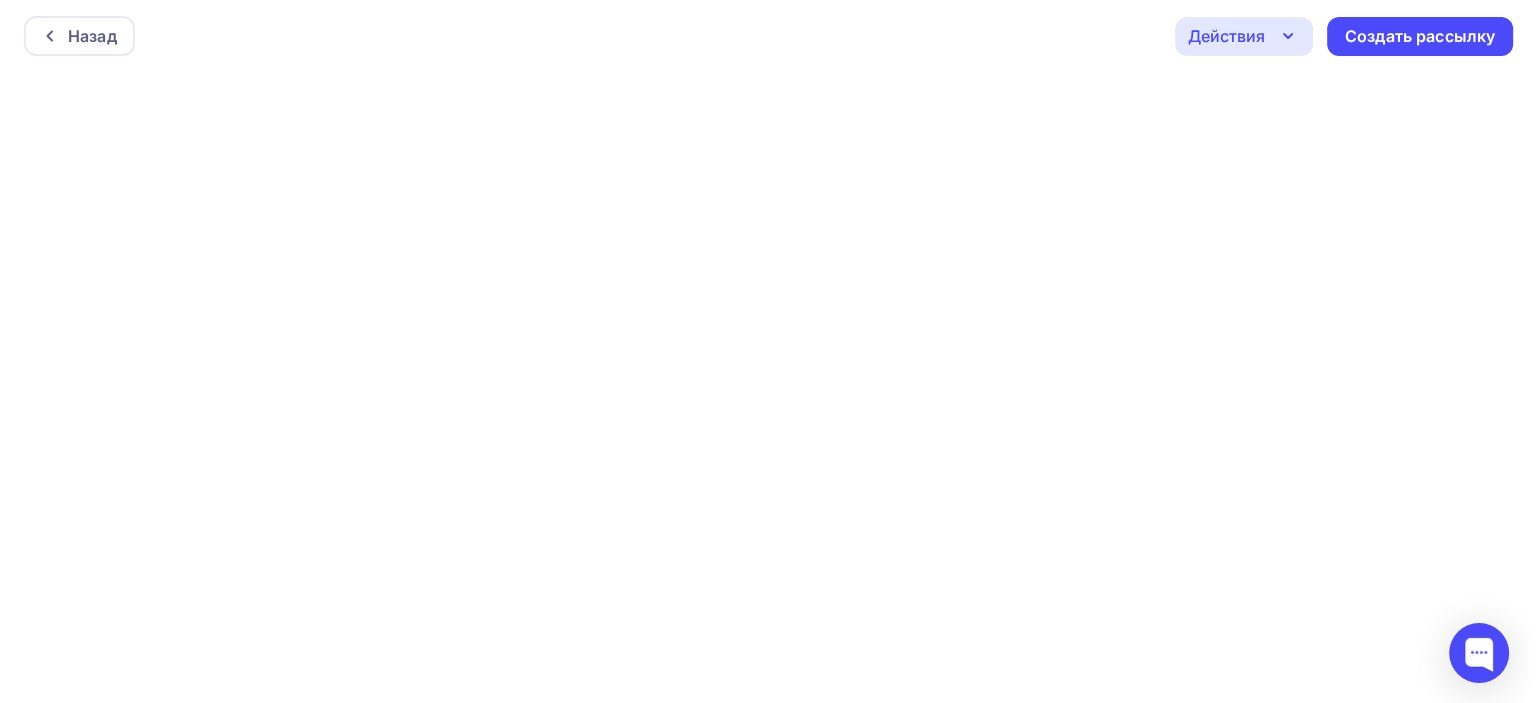scroll, scrollTop: 0, scrollLeft: 0, axis: both 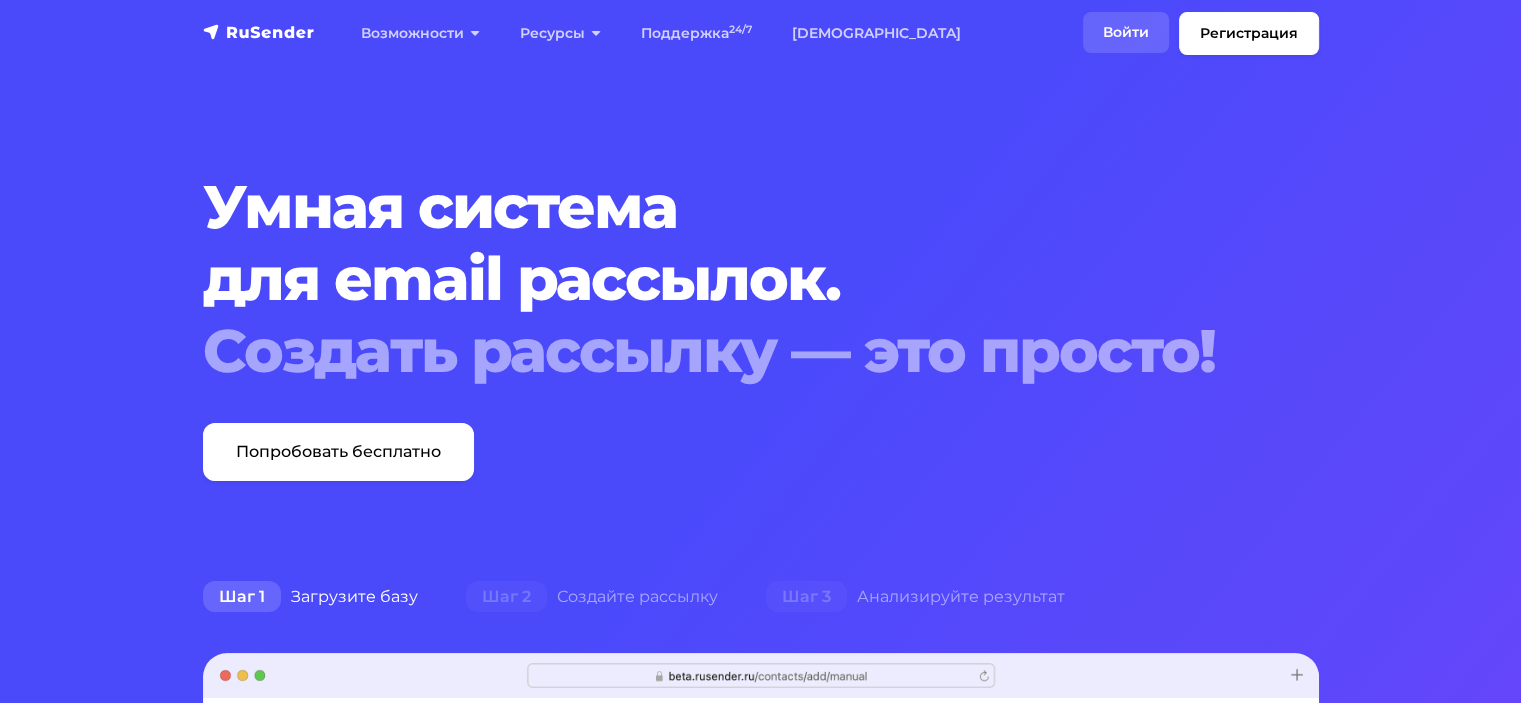 click on "Войти" at bounding box center (1126, 32) 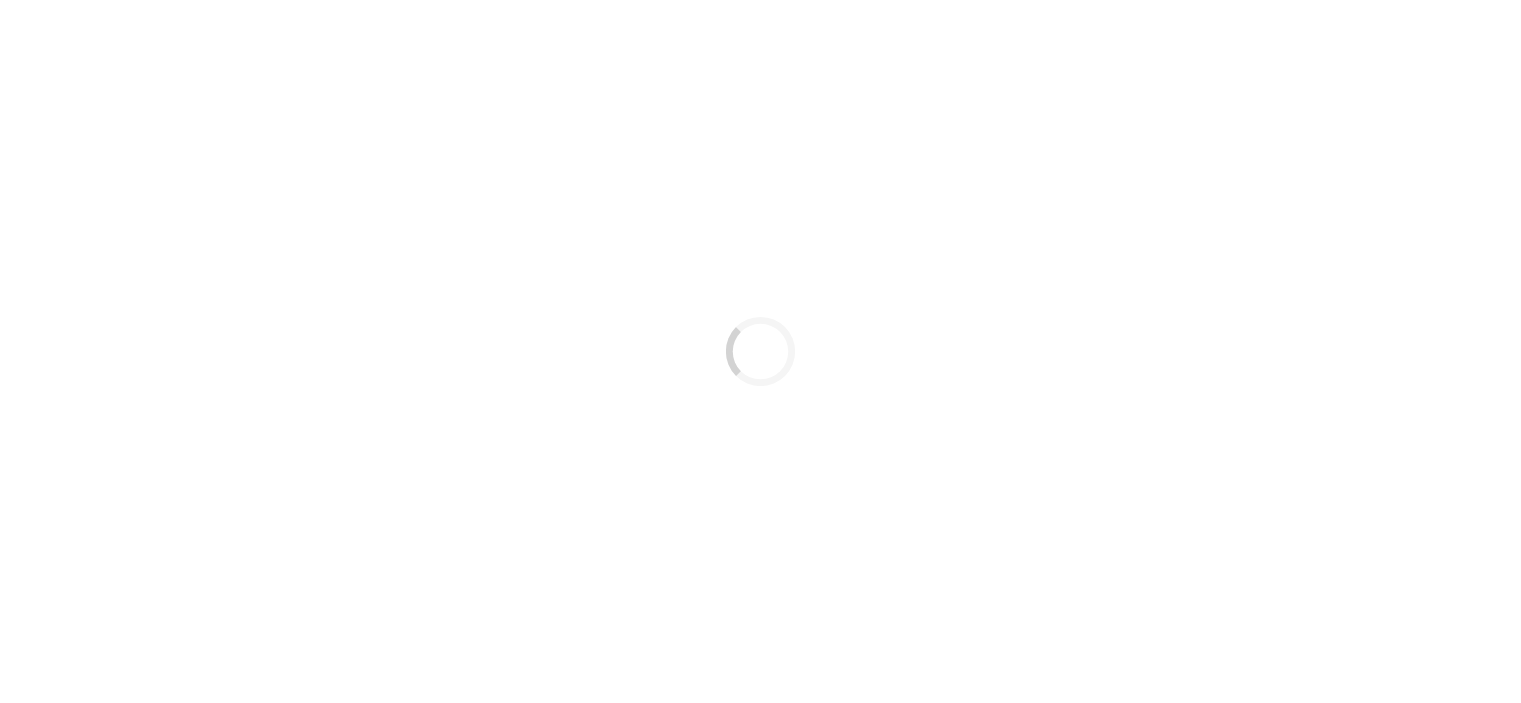 scroll, scrollTop: 0, scrollLeft: 0, axis: both 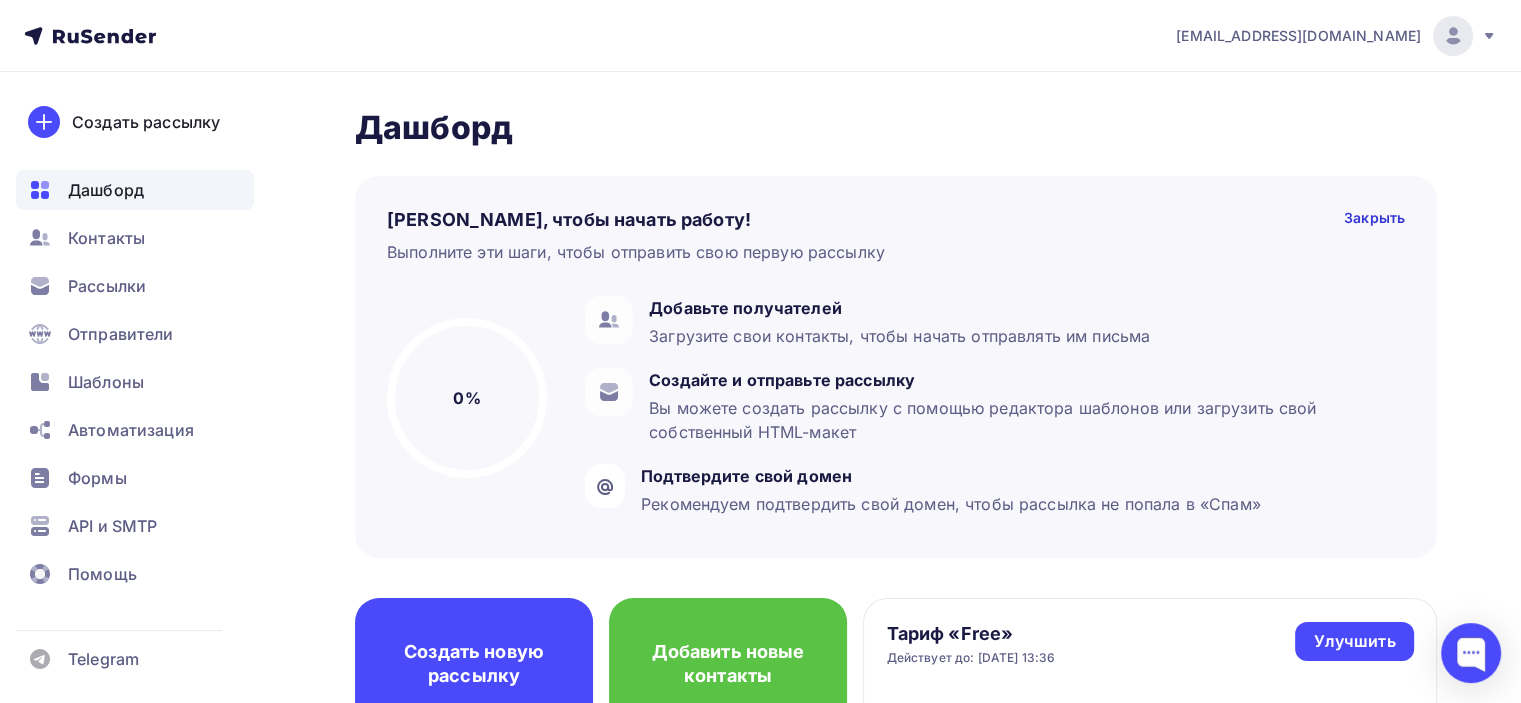 click on "[EMAIL_ADDRESS][DOMAIN_NAME]" at bounding box center [1298, 36] 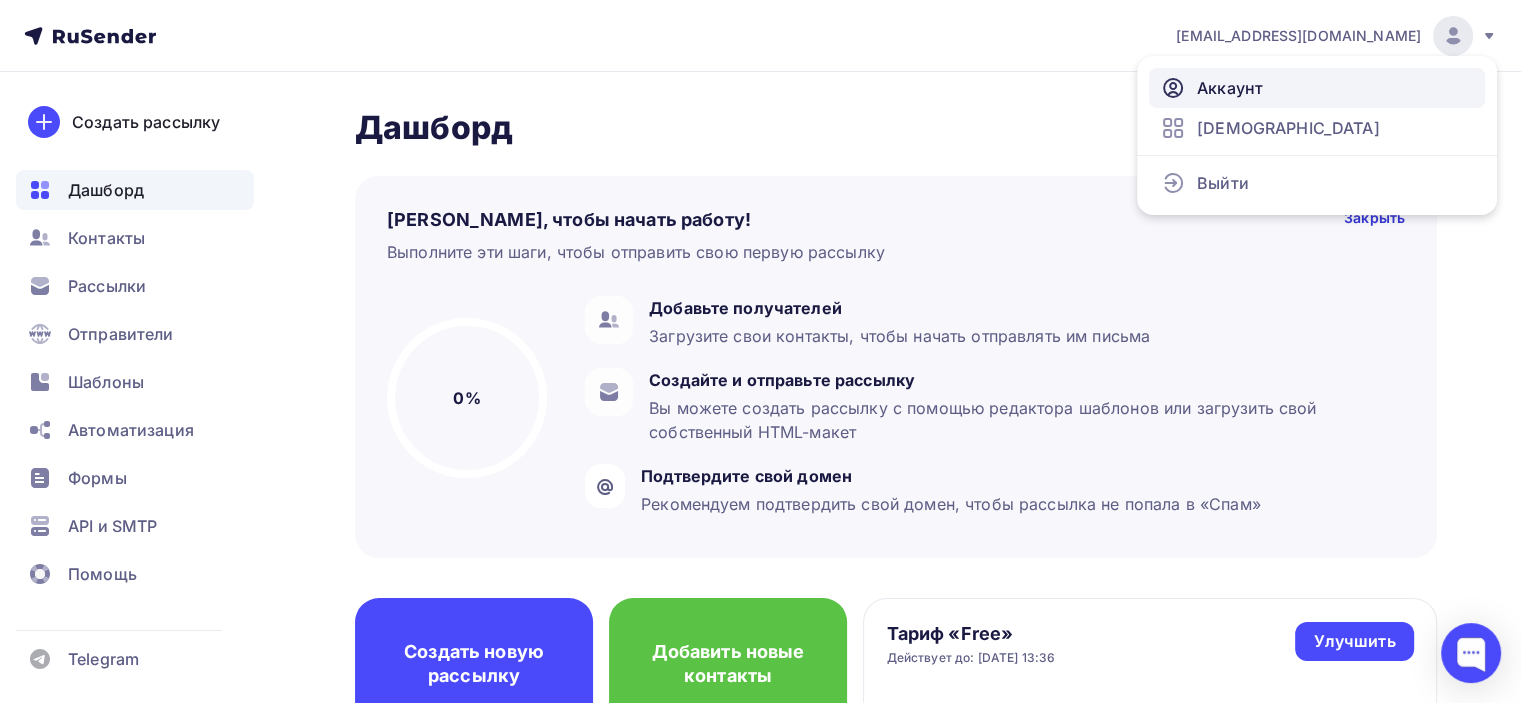click on "Аккаунт" at bounding box center (1317, 88) 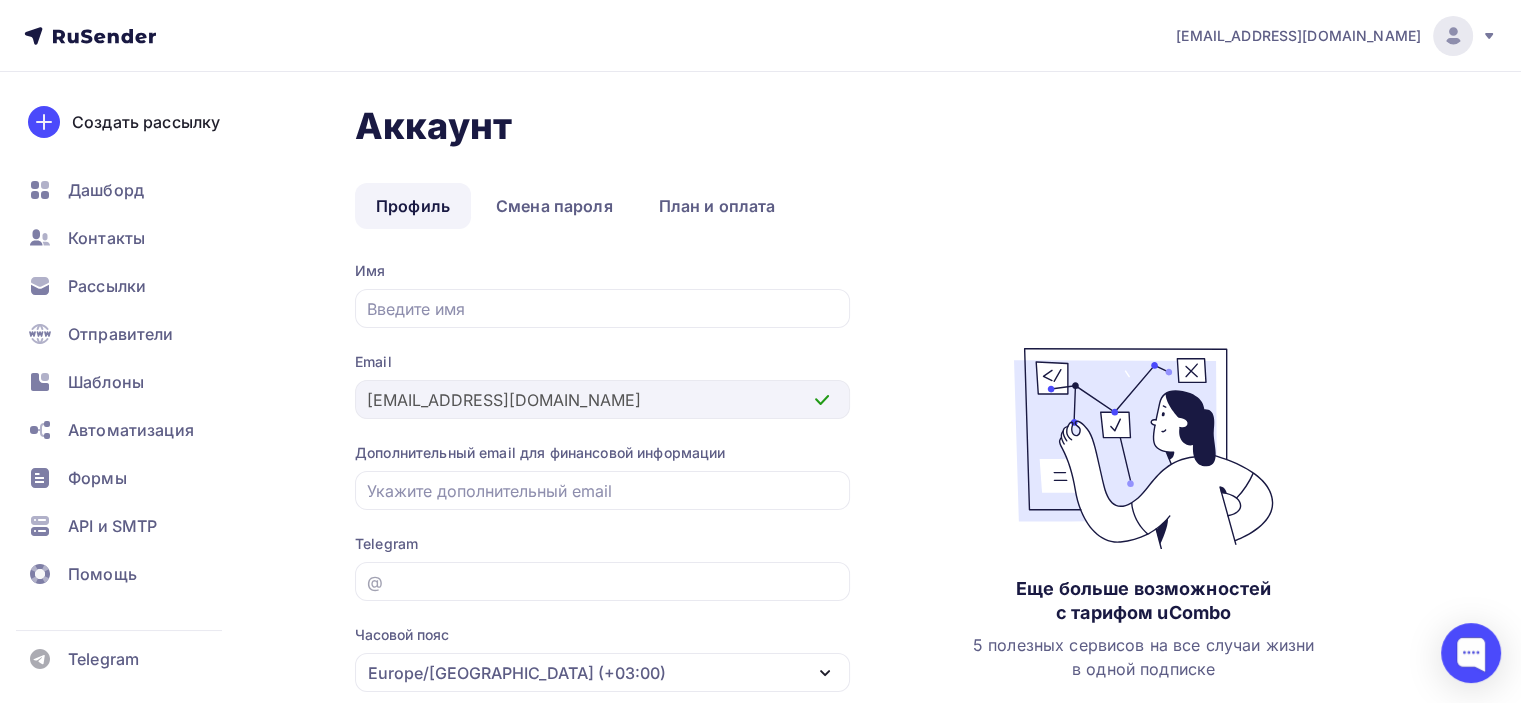 click on "Аккаунт   Профиль
Смена пароля
План и оплата
Профиль
Смена пароля
План и оплата
Имя             Email     olyas182011@gmail.com             Дополнительный email для финансовой информации               Telegram           @
Часовой пояс
Europe/Moscow (+03:00)
Africa/Abidjan (+00:00)           Africa/Accra (+00:00)           Africa/Addis_Ababa (+03:00)           Africa/Algiers (+01:00)           Africa/Asmara (+03:00)           Africa/Asmera (+03:00)           Africa/Bamako (+00:00)           Africa/Bangui (+01:00)           Africa/Banjul (+00:00)           Africa/Bissau (+00:00)           Africa/Blantyre (+02:00)           Africa/Brazzaville (+01:00)           Africa/Bujumbura (+02:00)           Africa/Cairo (+02:00)" at bounding box center (760, 518) 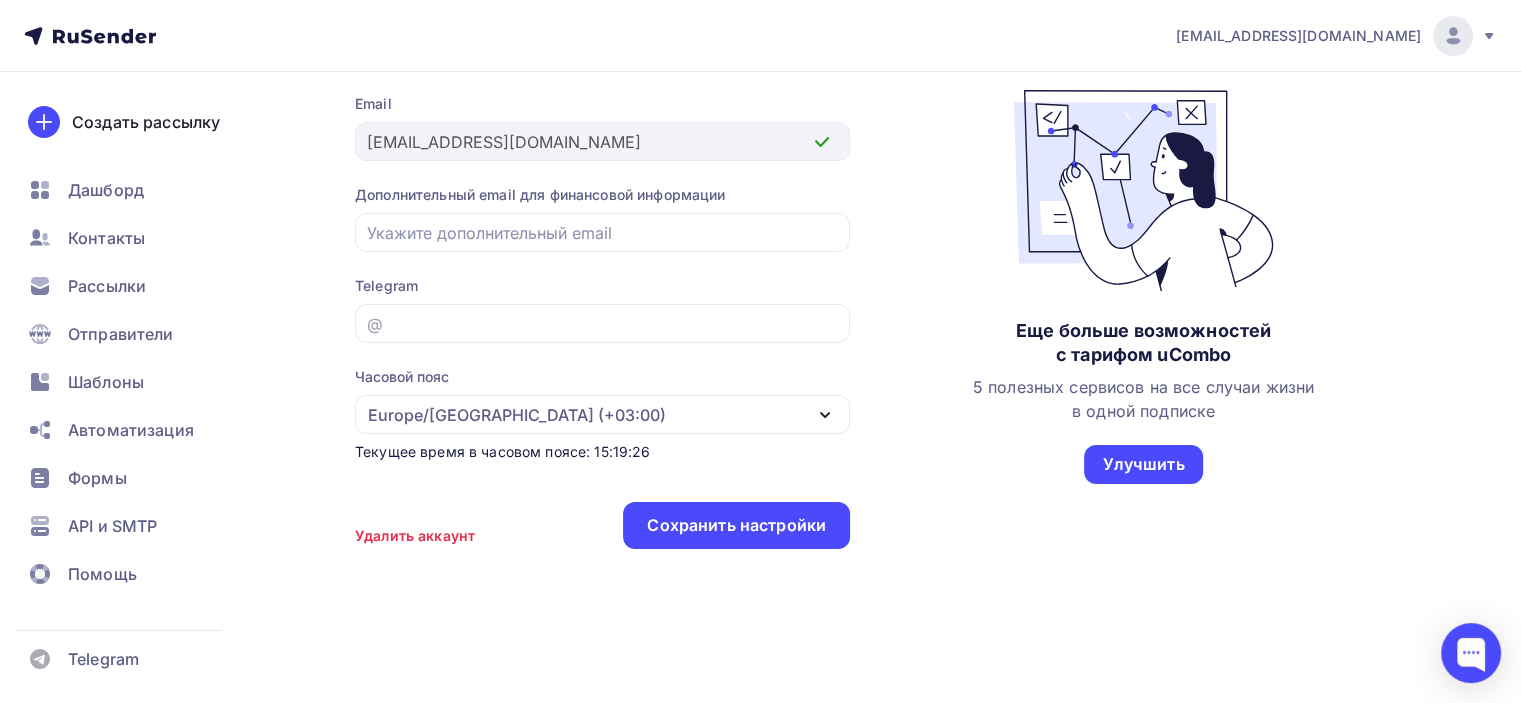 scroll, scrollTop: 259, scrollLeft: 0, axis: vertical 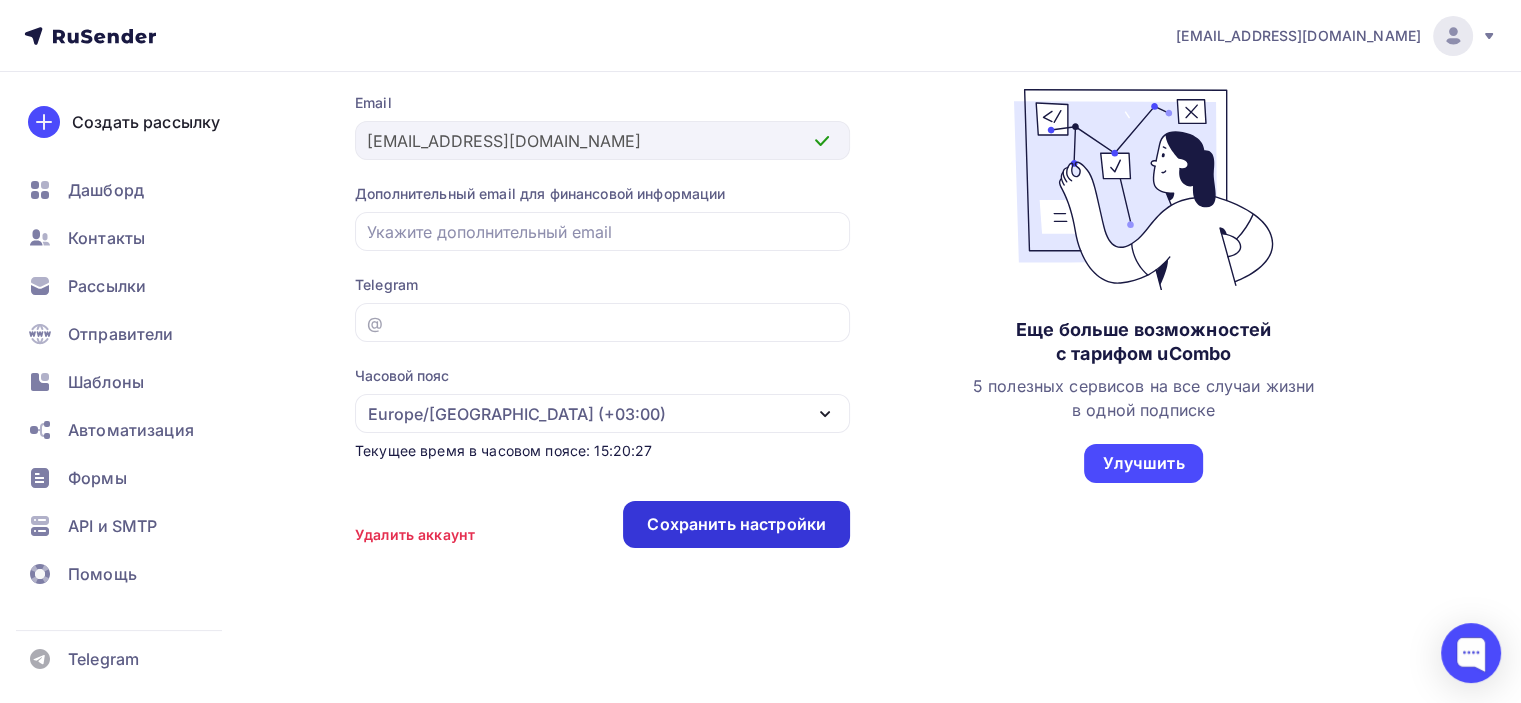 click on "Сохранить настройки" at bounding box center (736, 524) 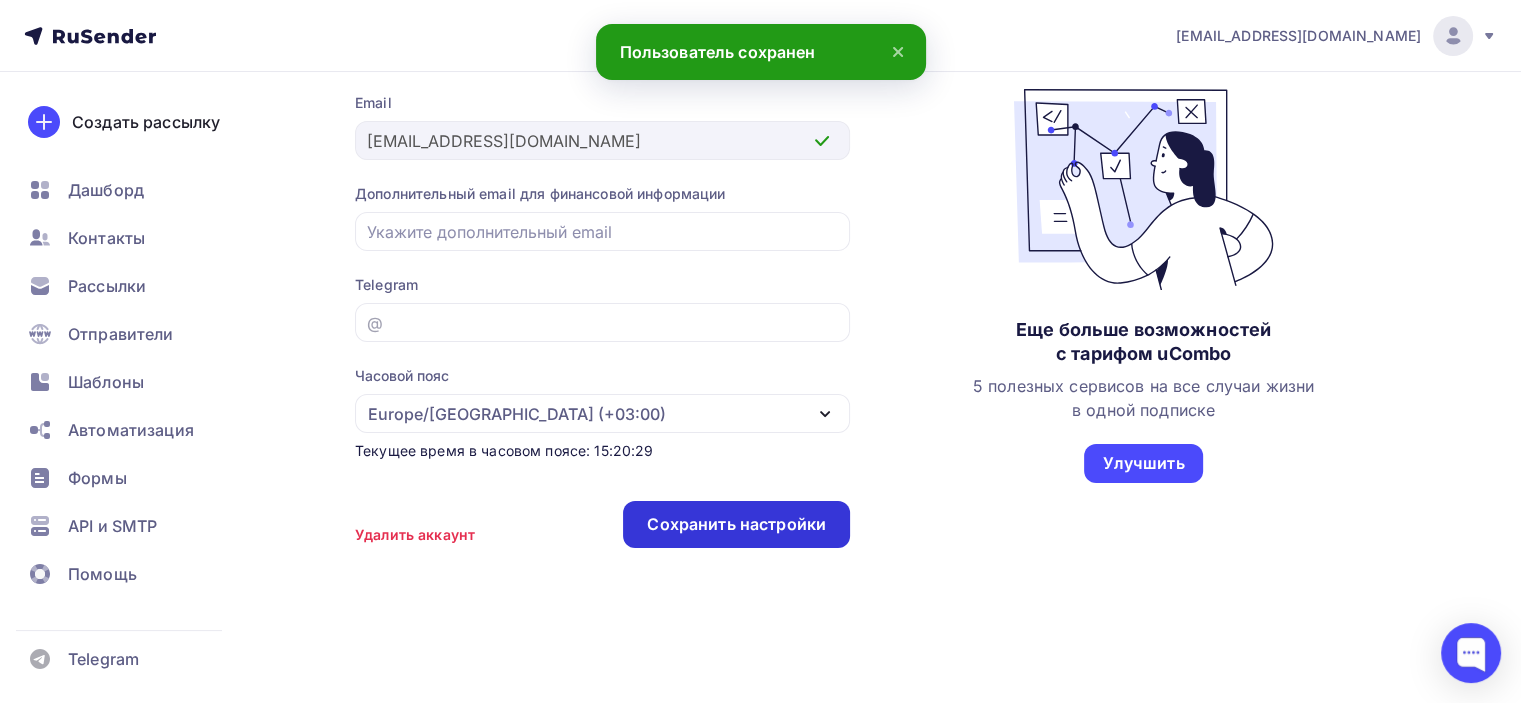 click on "Сохранить настройки" at bounding box center [736, 524] 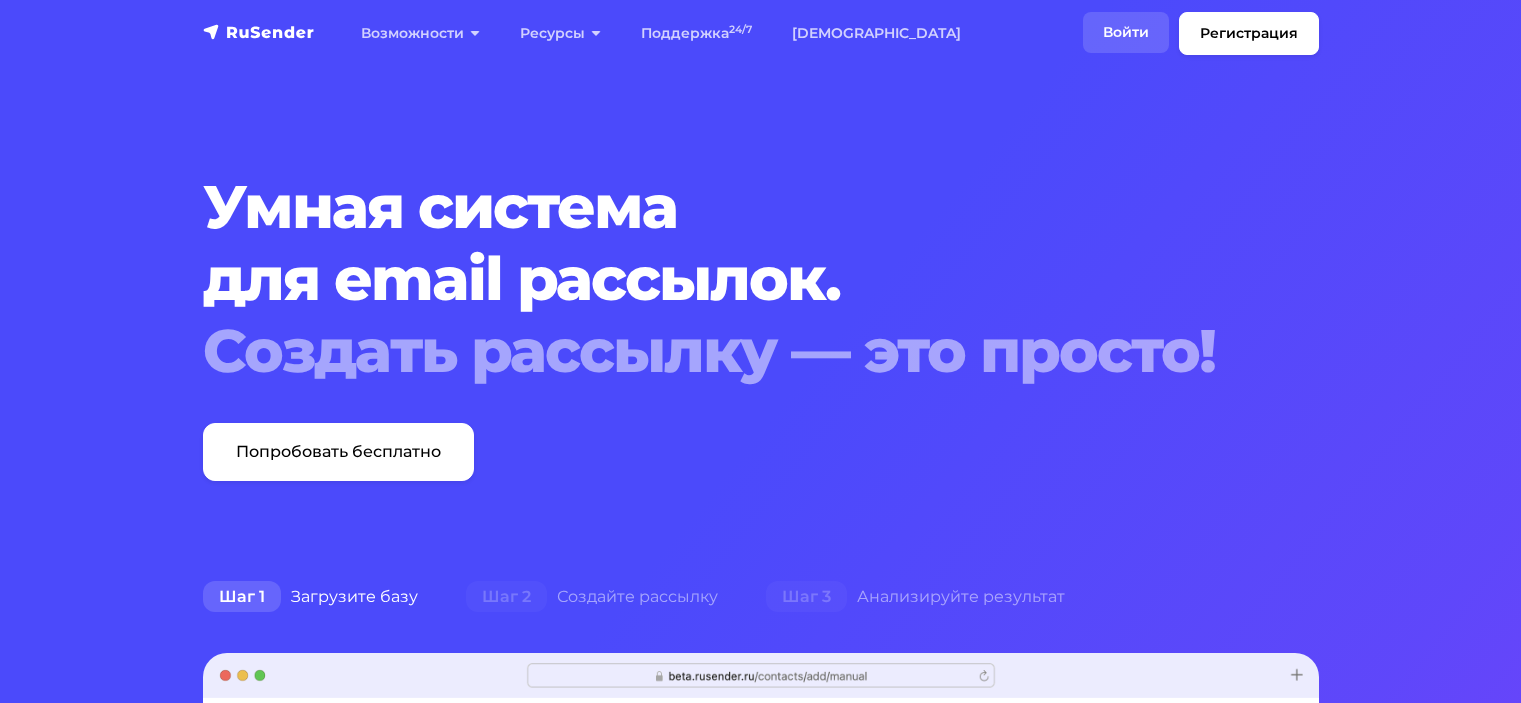 scroll, scrollTop: 0, scrollLeft: 0, axis: both 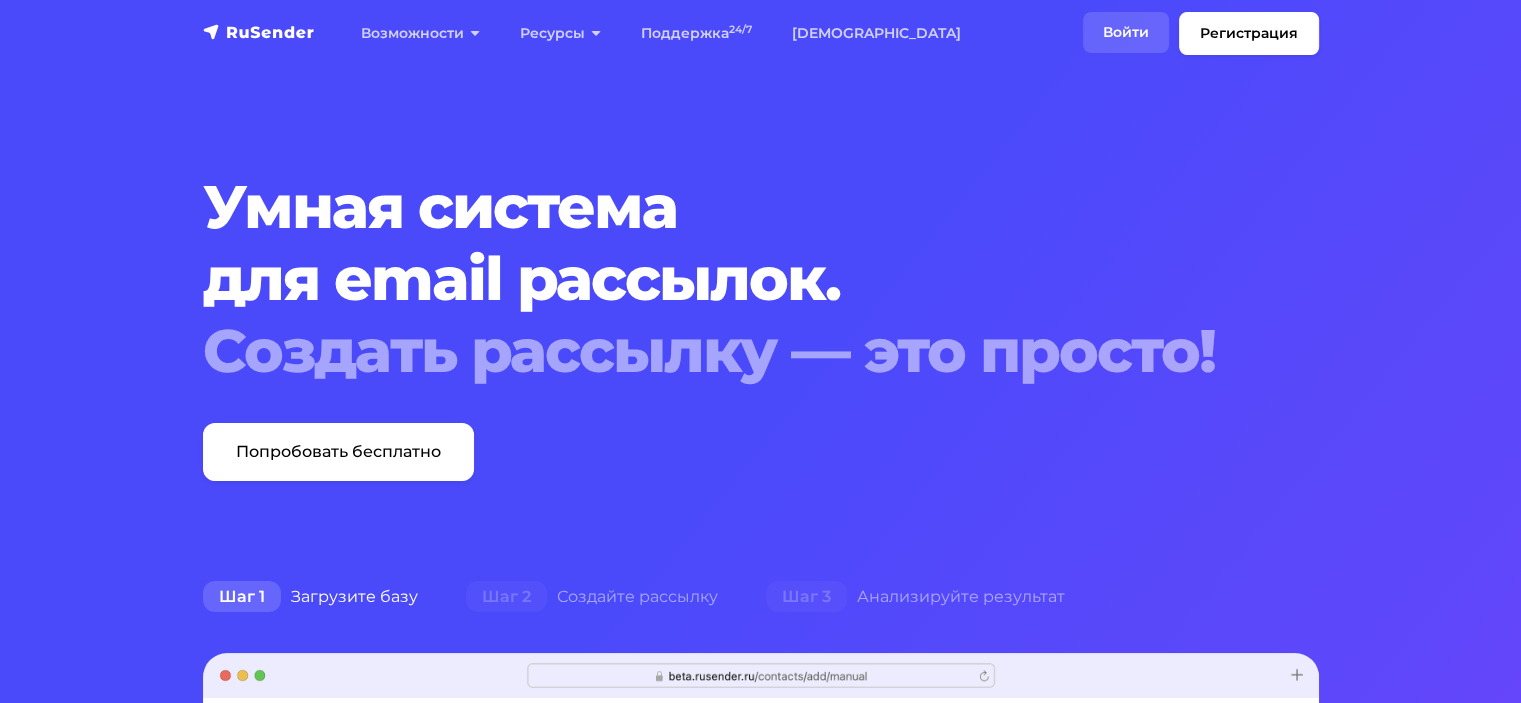 click on "Войти" at bounding box center [1126, 32] 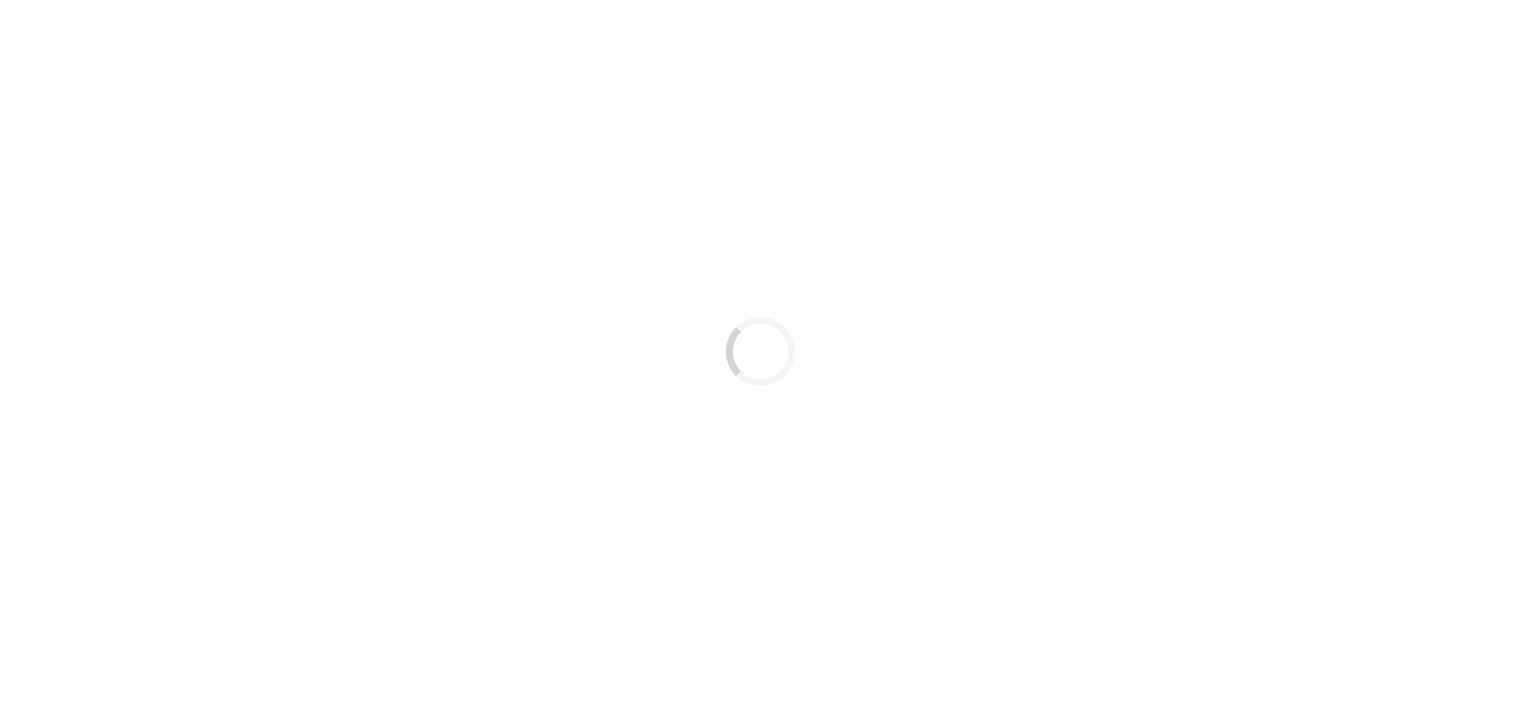 scroll, scrollTop: 0, scrollLeft: 0, axis: both 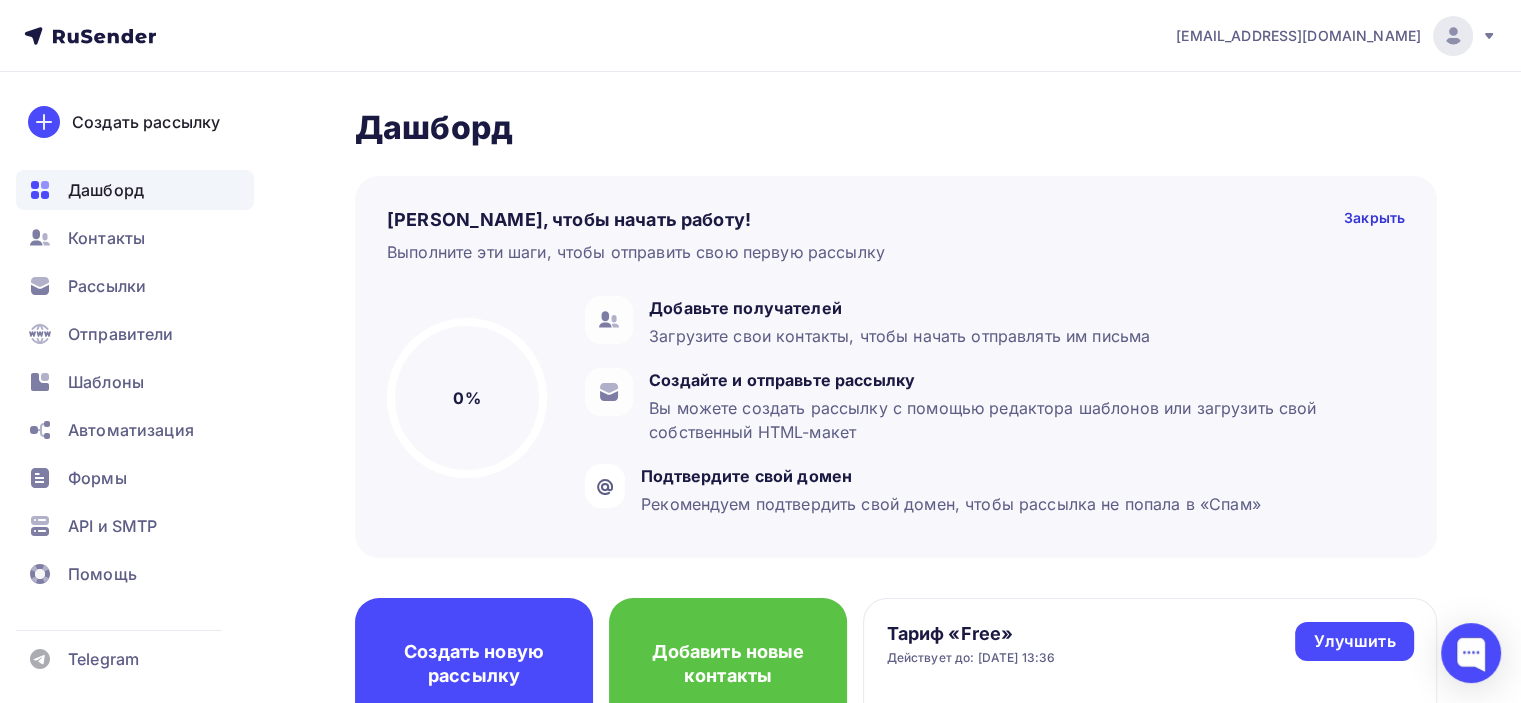click on "[EMAIL_ADDRESS][DOMAIN_NAME]" at bounding box center [1298, 36] 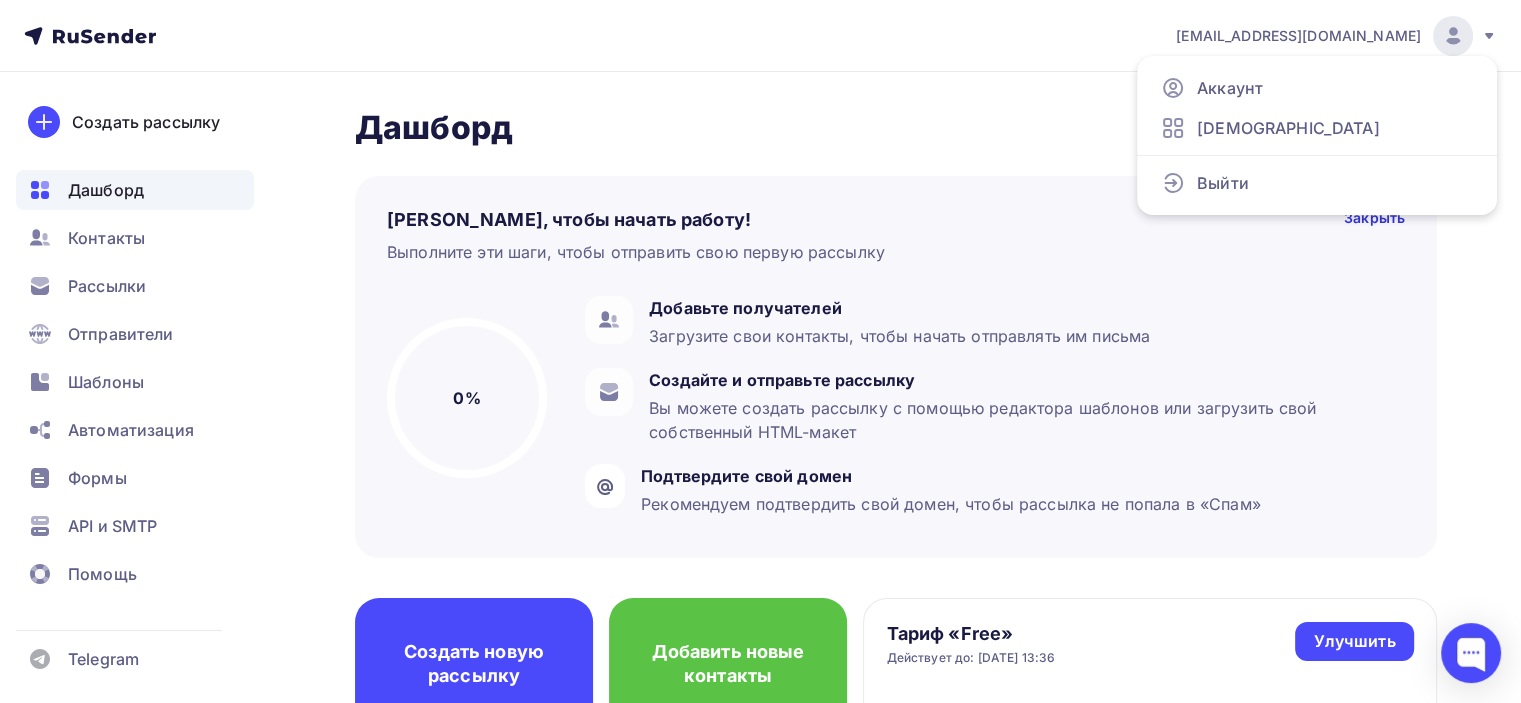 click on "[EMAIL_ADDRESS][DOMAIN_NAME]" at bounding box center [1298, 36] 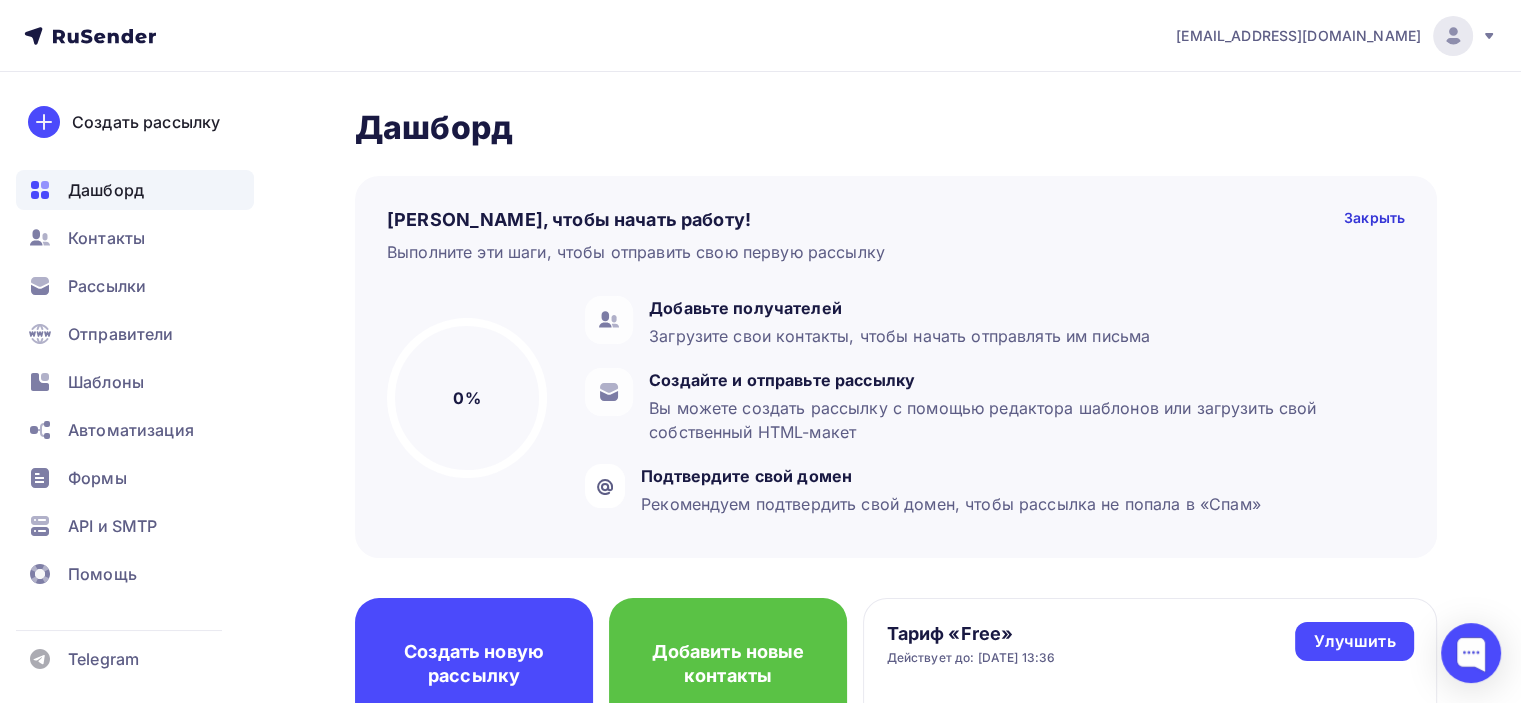 click 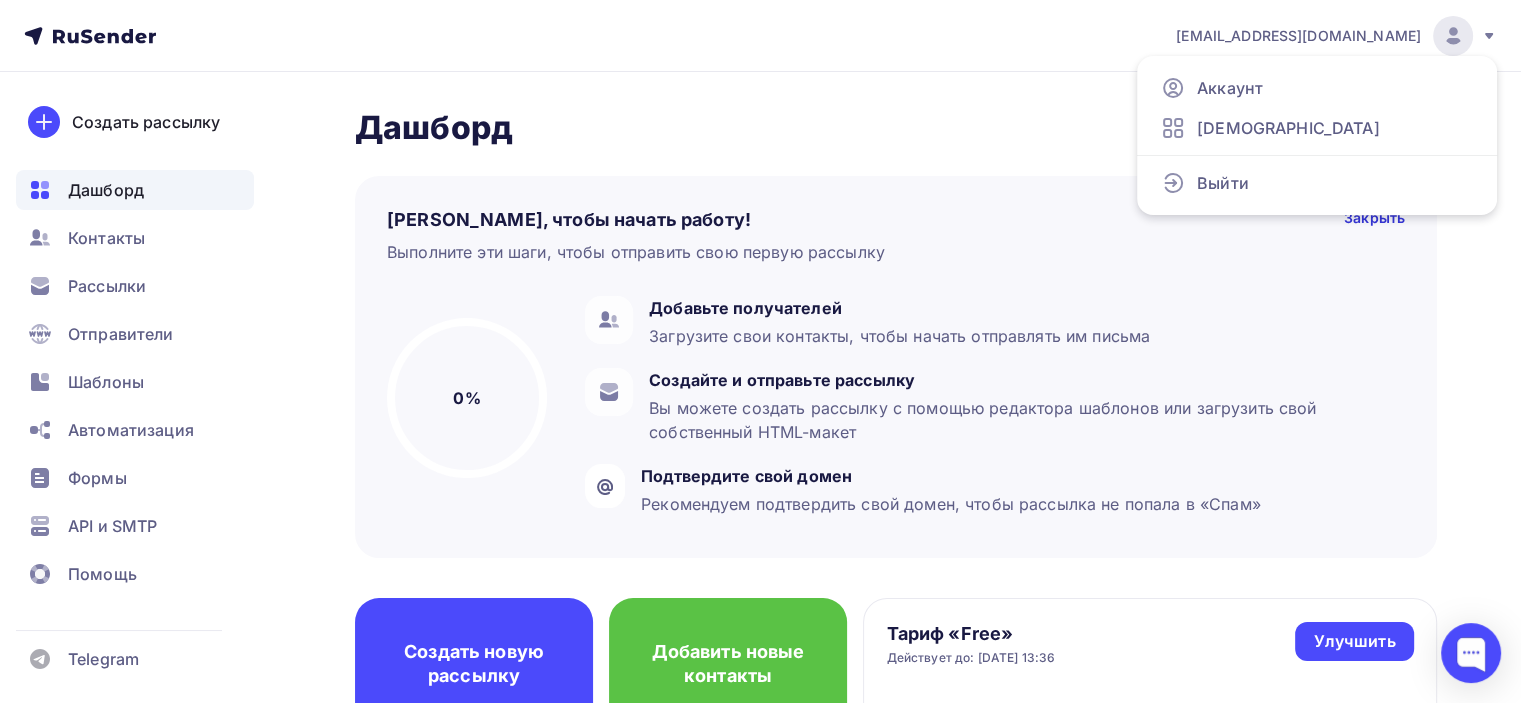 click on "[EMAIL_ADDRESS][DOMAIN_NAME]" at bounding box center [1298, 36] 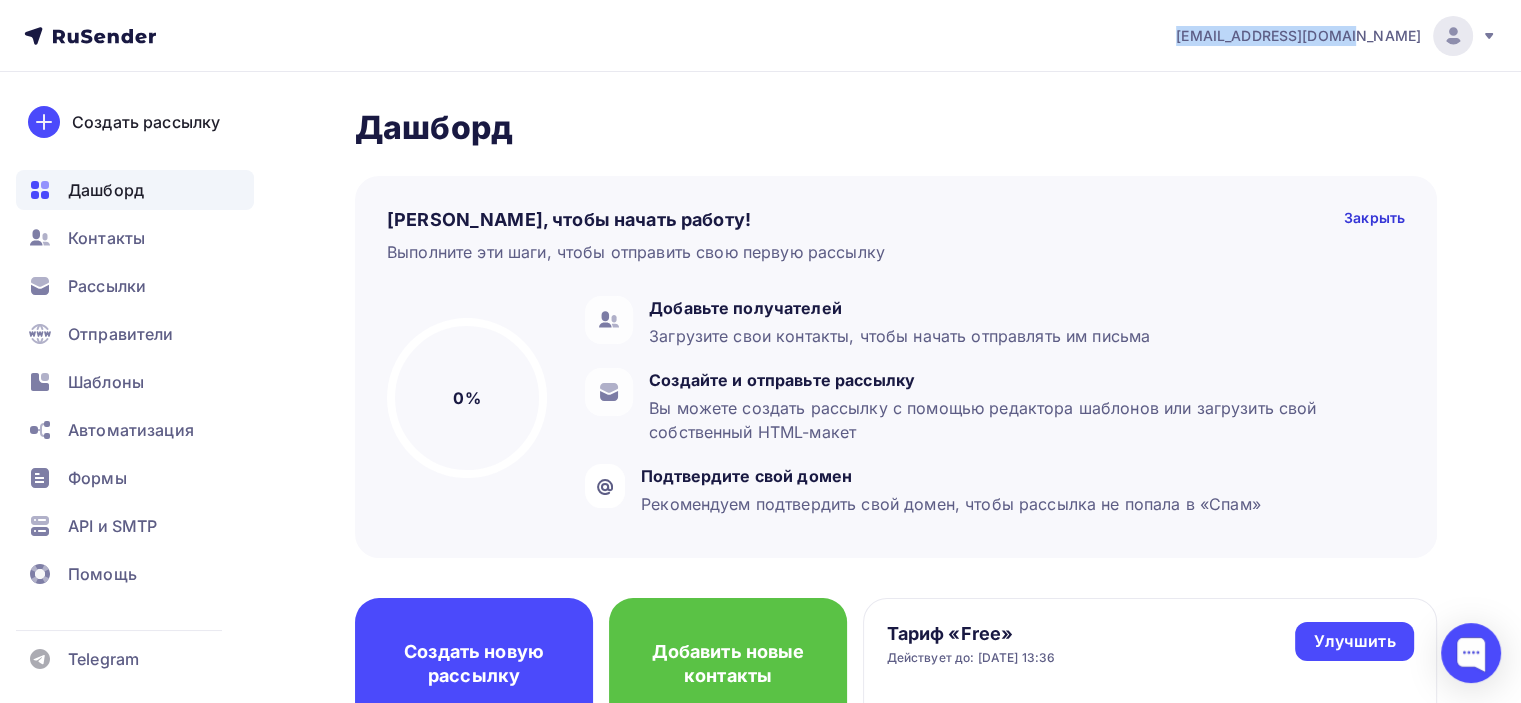 drag, startPoint x: 1249, startPoint y: 35, endPoint x: 1421, endPoint y: 49, distance: 172.56883 